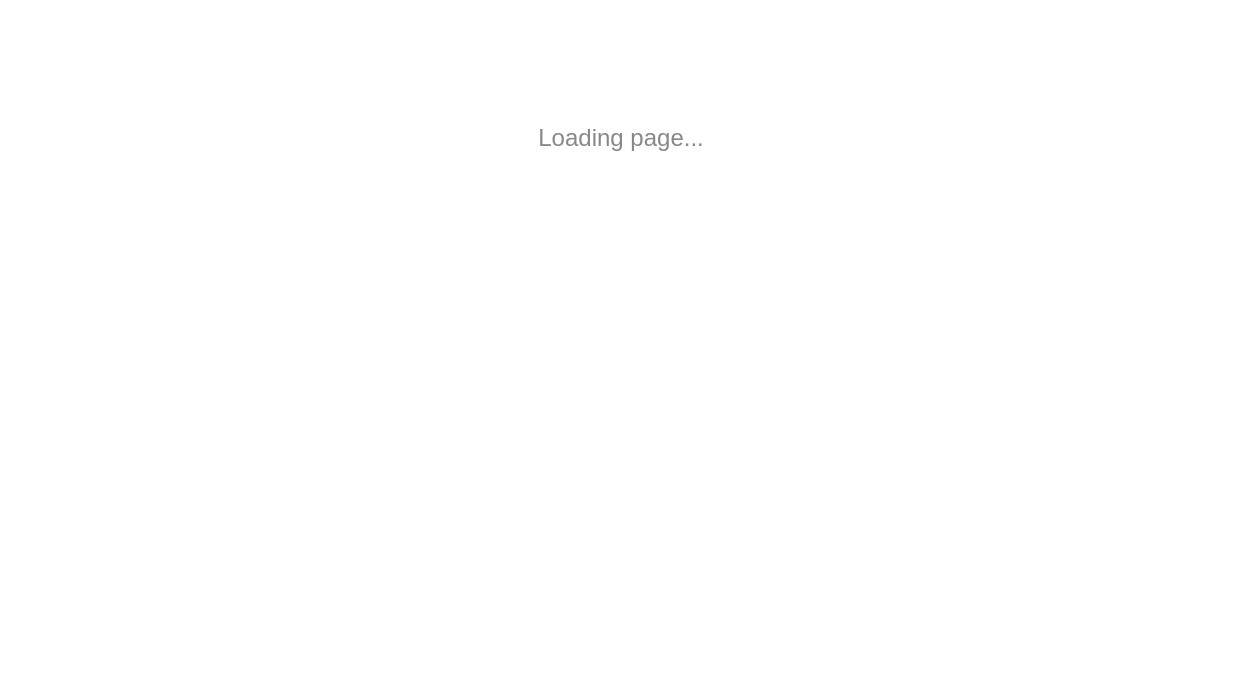 scroll, scrollTop: 0, scrollLeft: 0, axis: both 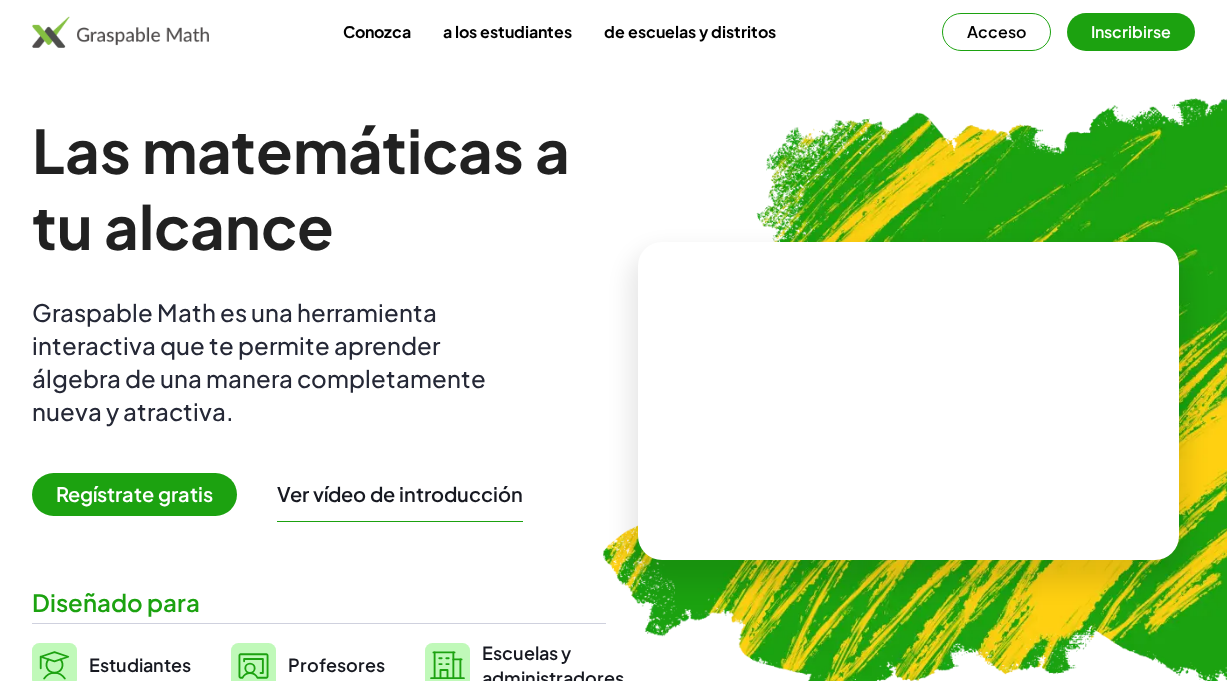 click on "Regístrate gratis" at bounding box center (134, 493) 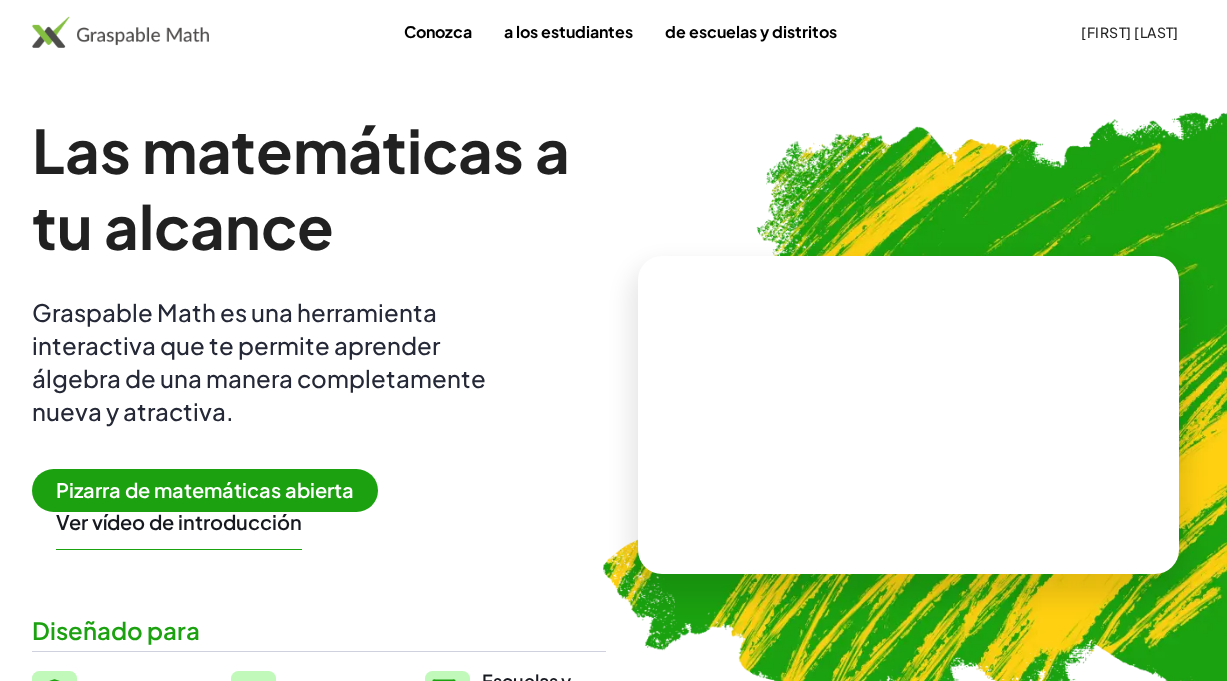 click on "Pizarra de matemáticas abierta" at bounding box center [205, 489] 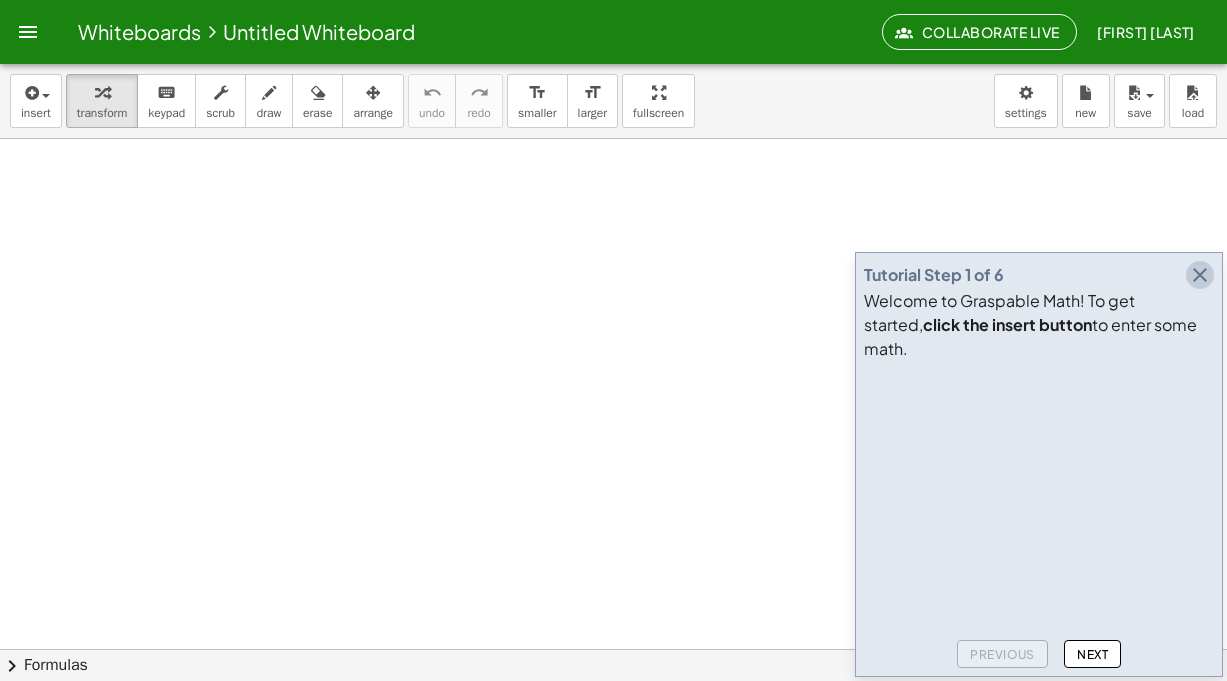 click at bounding box center [1200, 275] 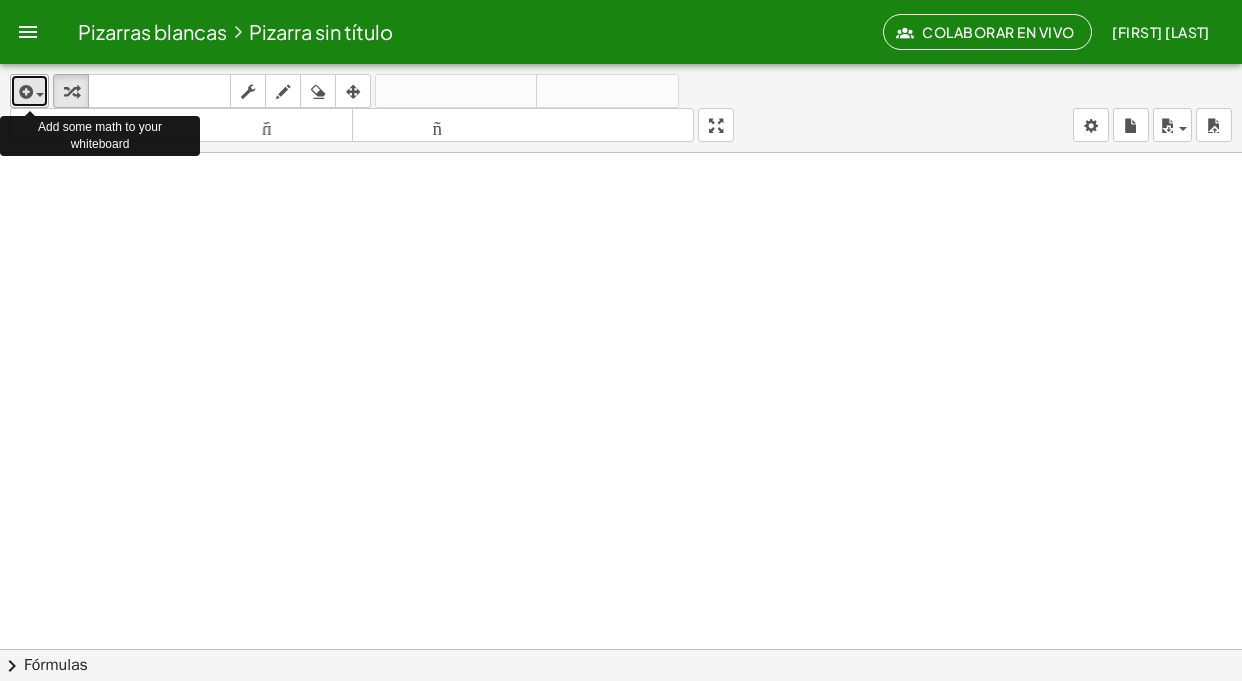 click at bounding box center [35, 94] 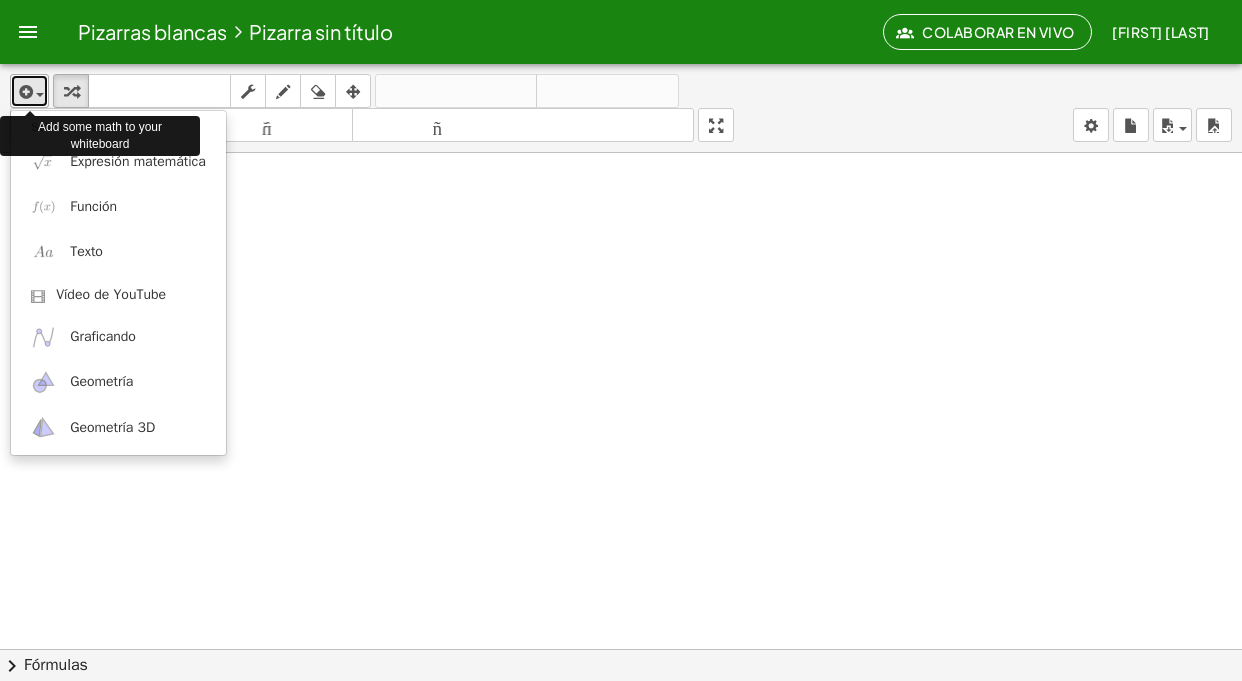 click at bounding box center (24, 92) 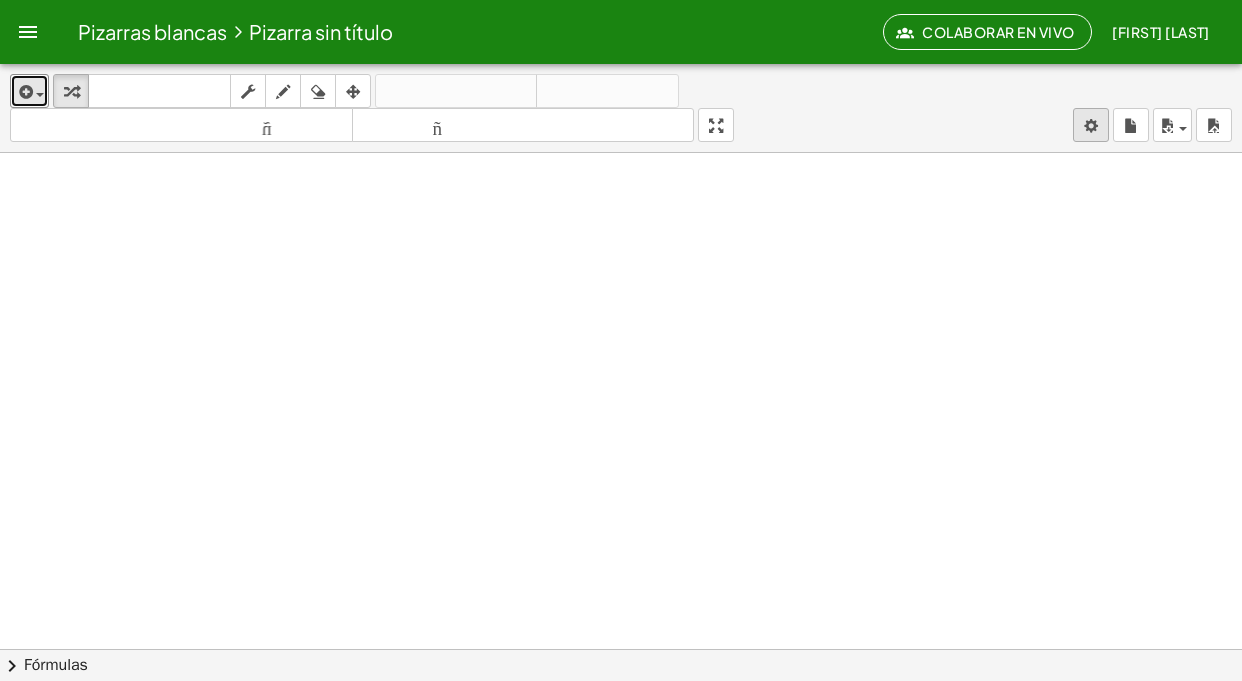 click on "Pizarras blancas     Pizarra sin título Colaborar en vivo [FIRST] [LAST] Actividades  matemáticas fáciles de comprender Pizarras blancas Cuenta   insertar Seleccione uno: Expresión matemática Función Texto Vídeo de YouTube Graficando Geometría Geometría 3D transformar teclado teclado fregar dibujar borrar arreglar deshacer deshacer rehacer rehacer tamaño_del_formato menor tamaño_del_formato más grande pantalla completa carga   ahorrar nuevo ajustes × chevron_right Fórmulas
Arrastre un lado de una fórmula sobre una expresión resaltada en el lienzo para aplicarla.
Fórmula cuadrática
+ · a · x 2 + · b · x + c = 0
⇔
x = · ( − b ± 2 √ ( + b 2 − · 4 · a · c ) ) · 2 · a
+ x 2 + · p · x + q = 0
⇔
x = − · p" at bounding box center [621, 340] 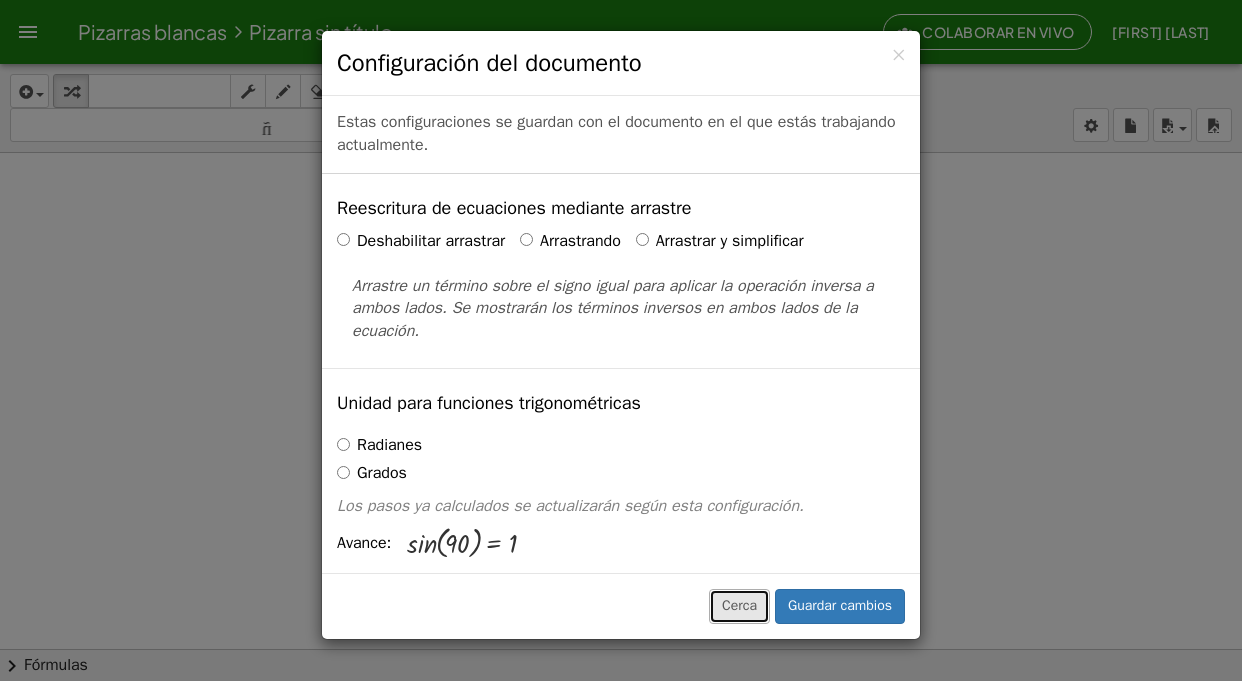 click on "Cerca" at bounding box center (739, 606) 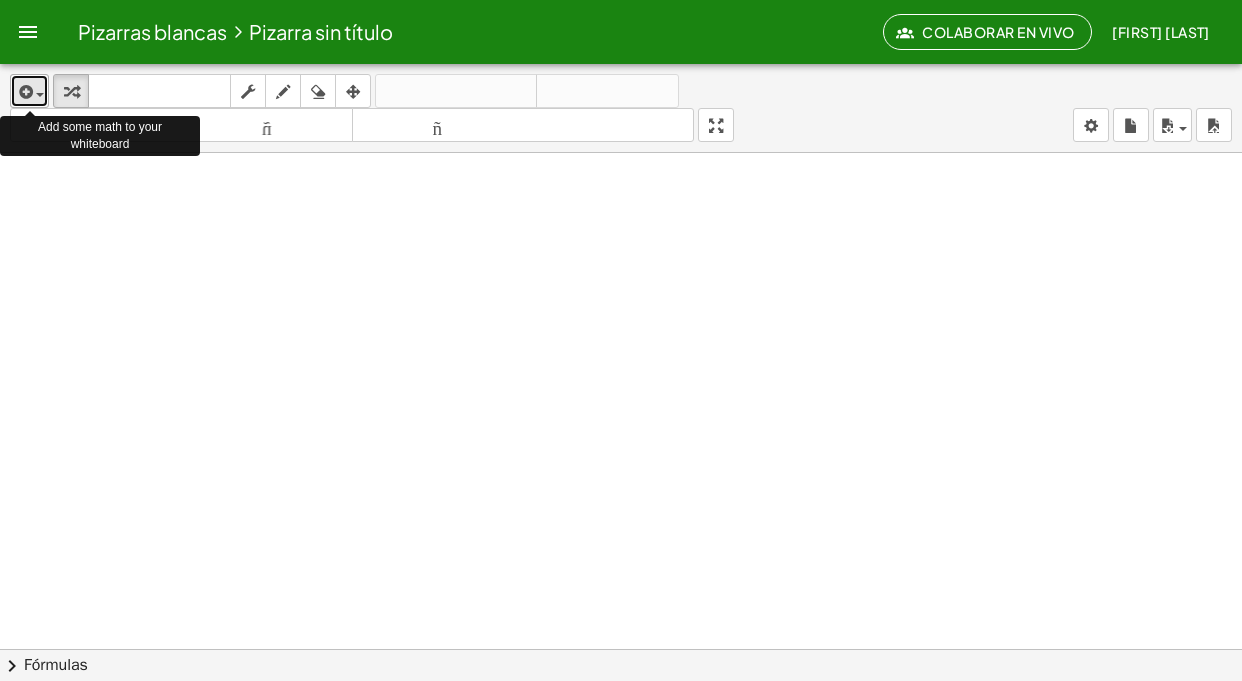 click at bounding box center (29, 91) 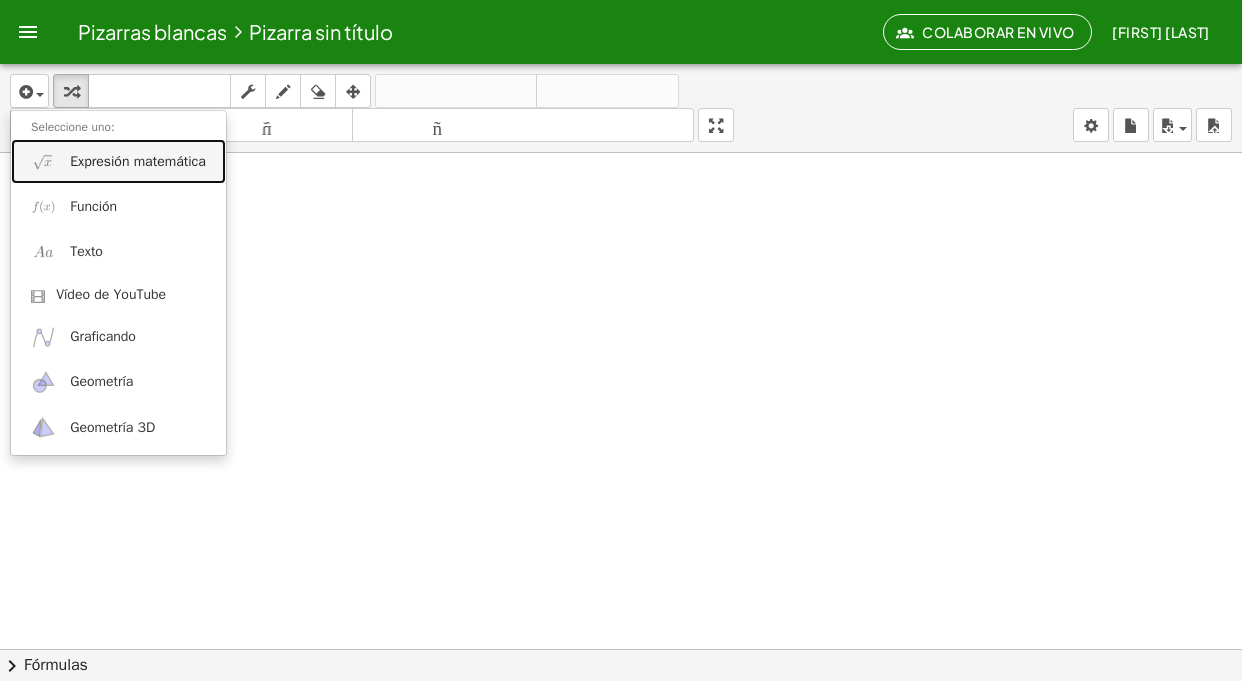 click on "Expresión matemática" at bounding box center [138, 161] 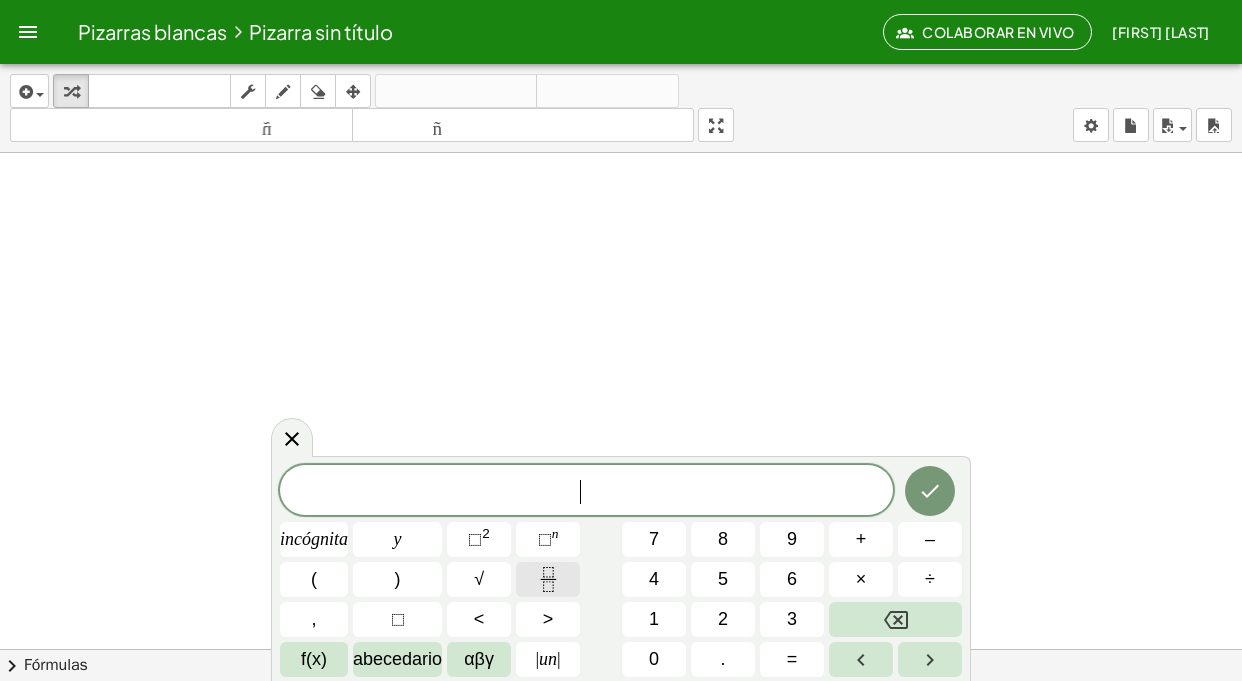 click 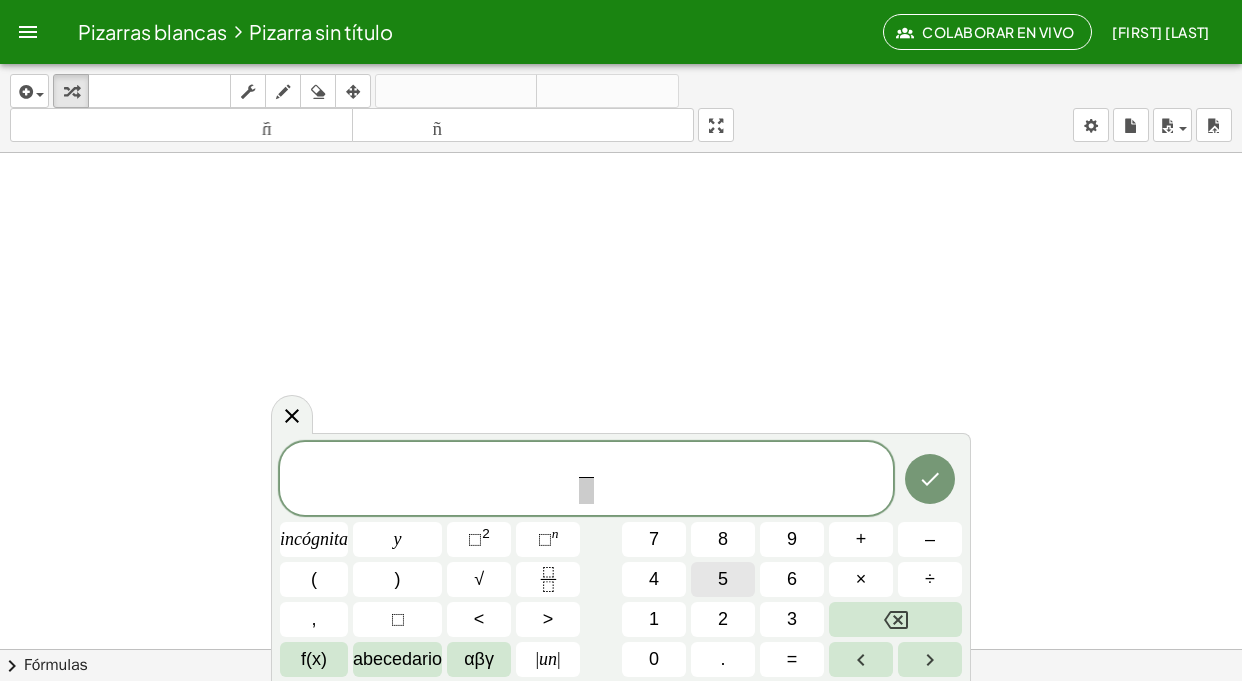 click on "5" at bounding box center (723, 579) 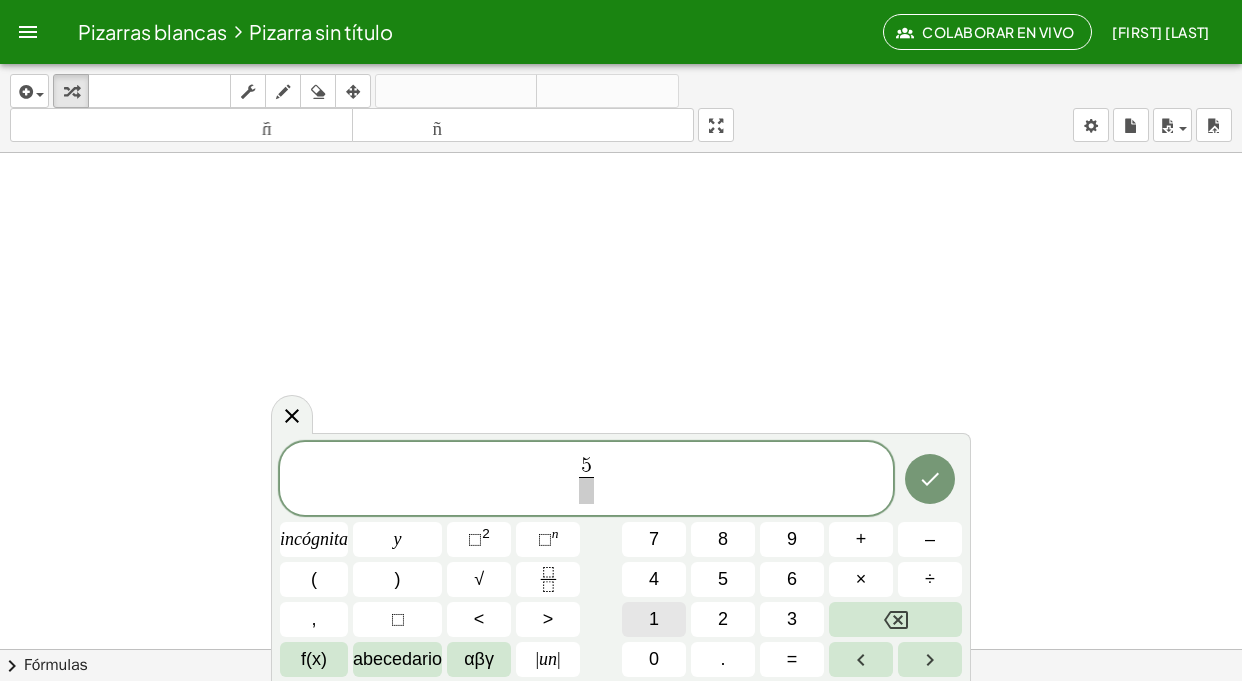 click on "1" at bounding box center [654, 619] 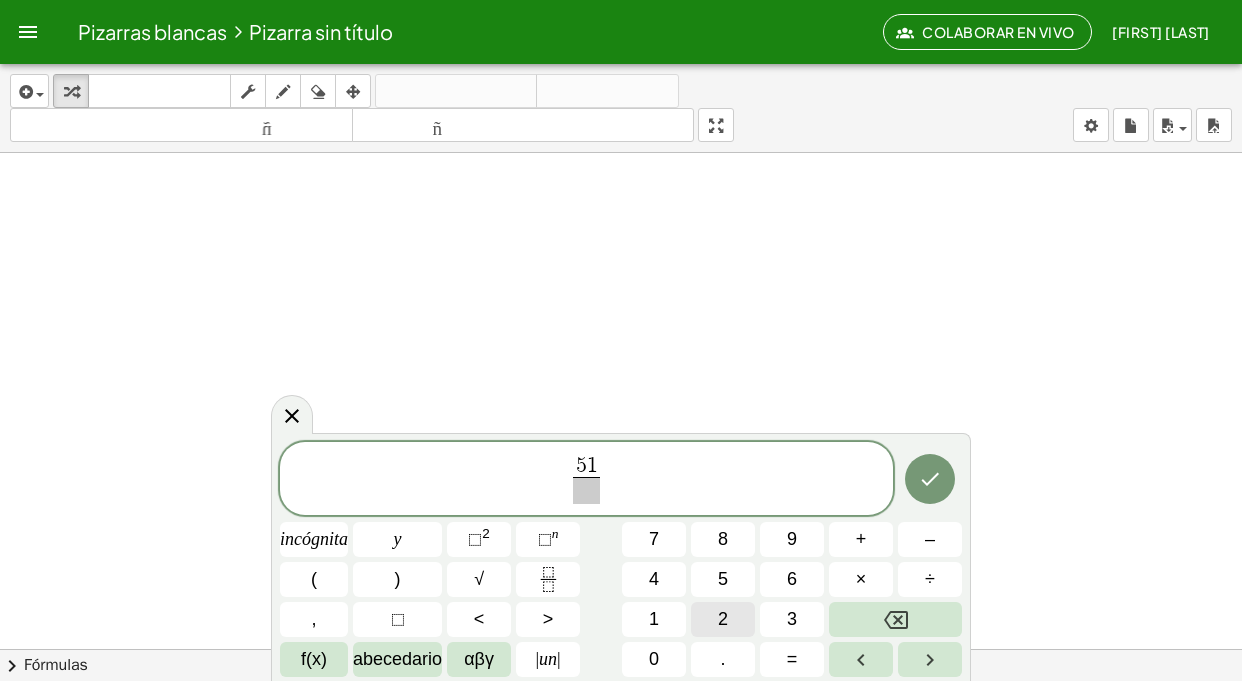 click on "2" at bounding box center (723, 619) 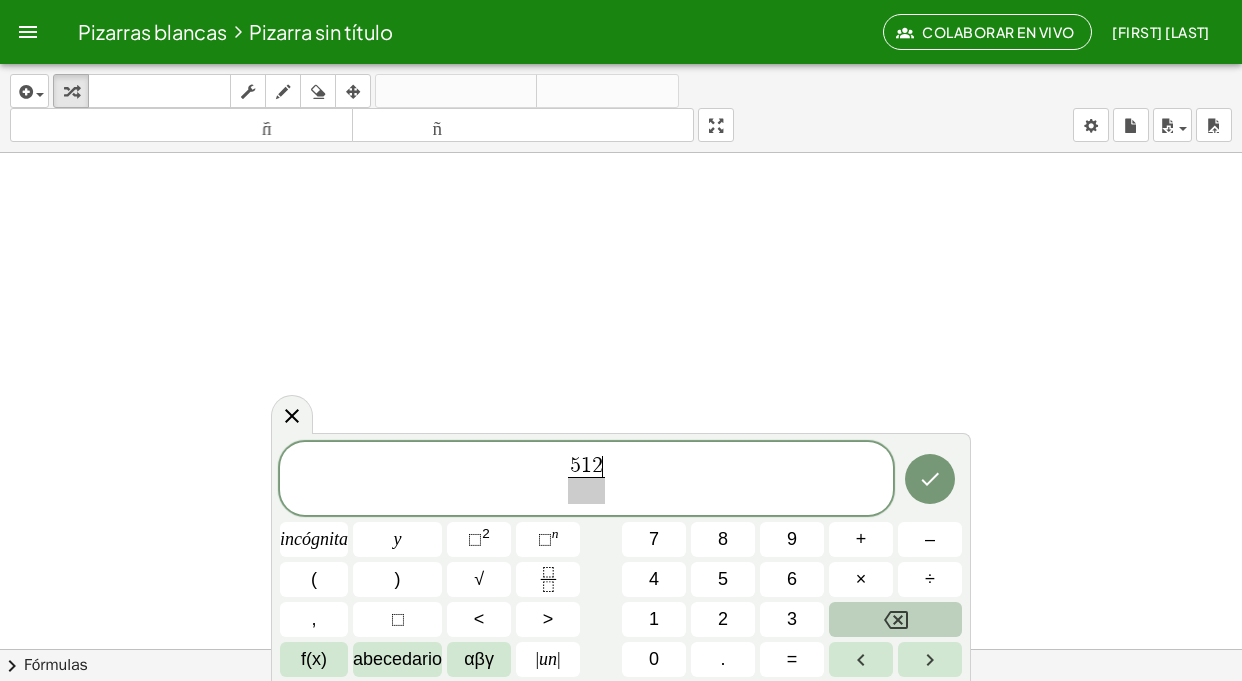 click at bounding box center [895, 619] 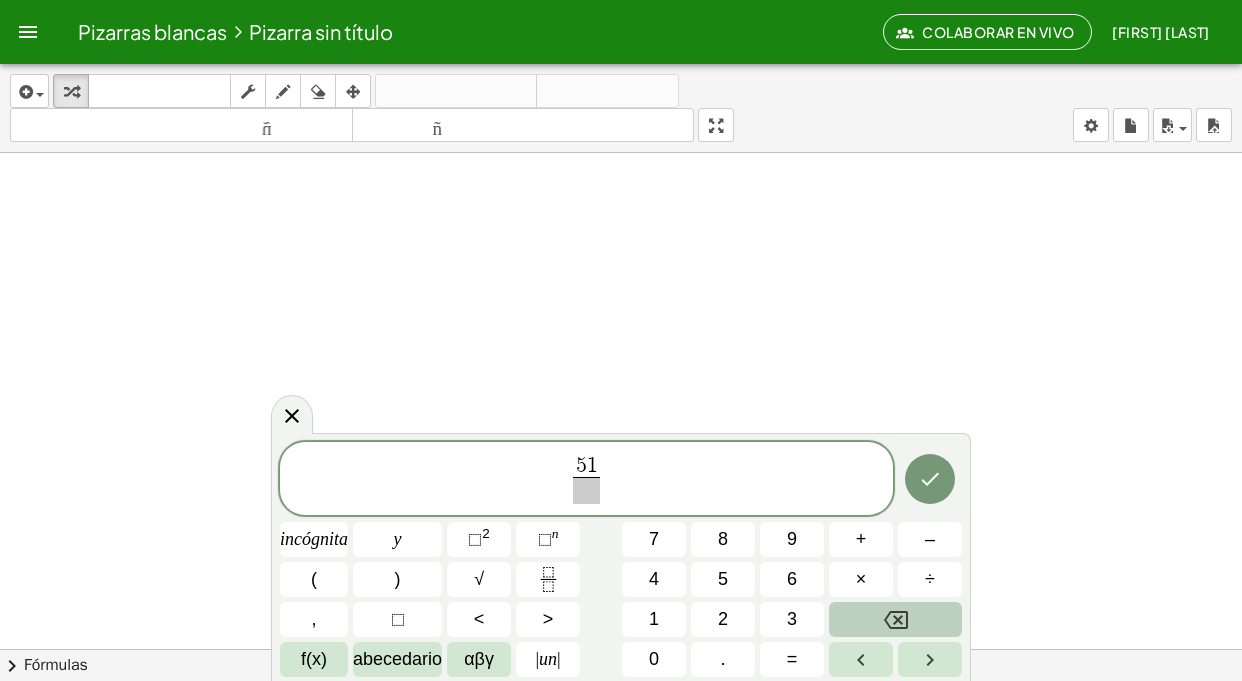 click at bounding box center [895, 619] 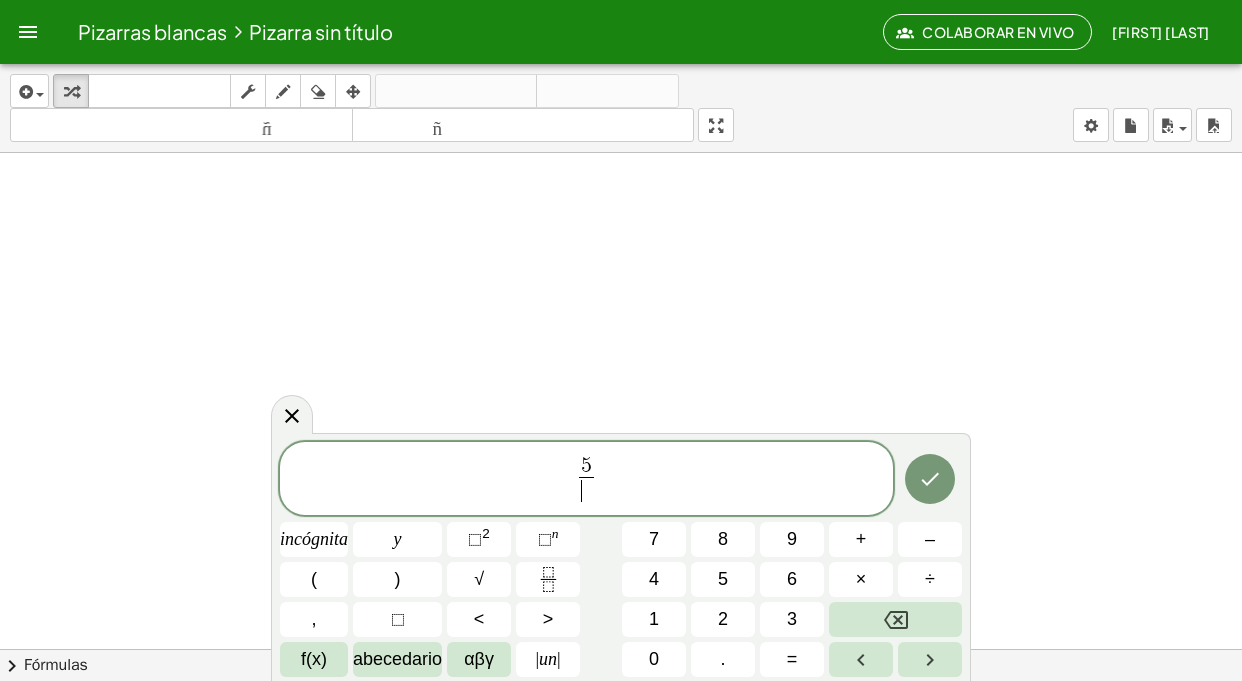 click on "​" at bounding box center [586, 490] 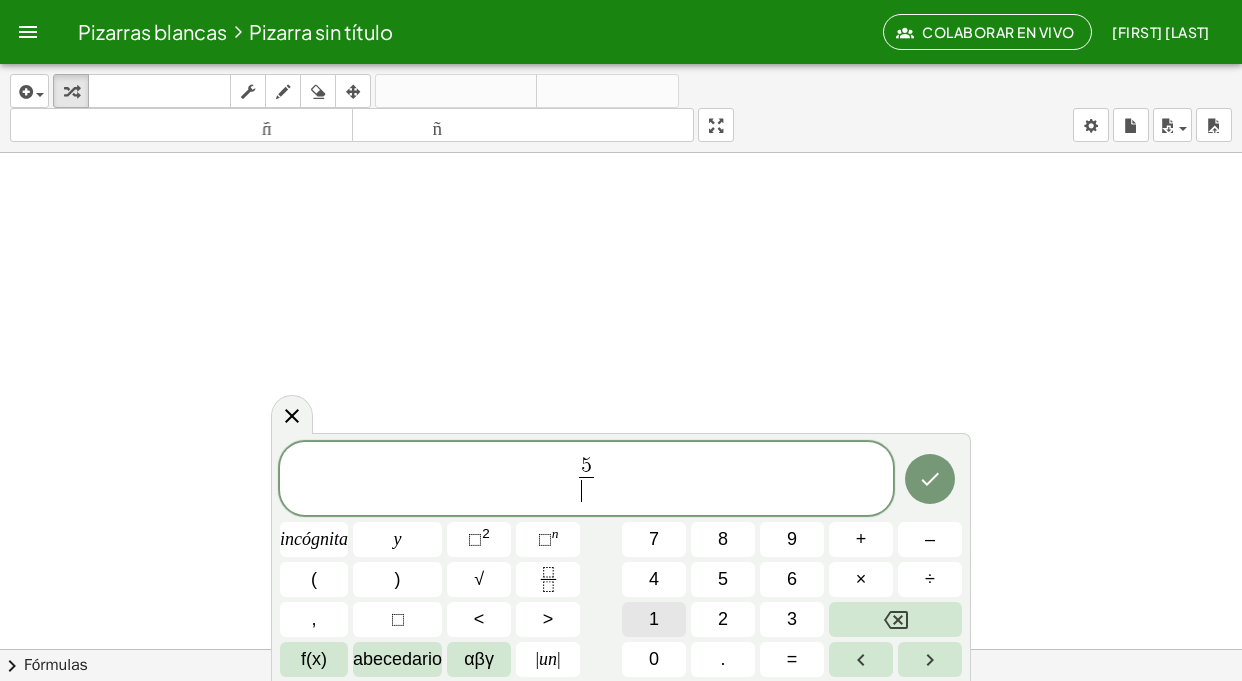 click on "1" at bounding box center (654, 619) 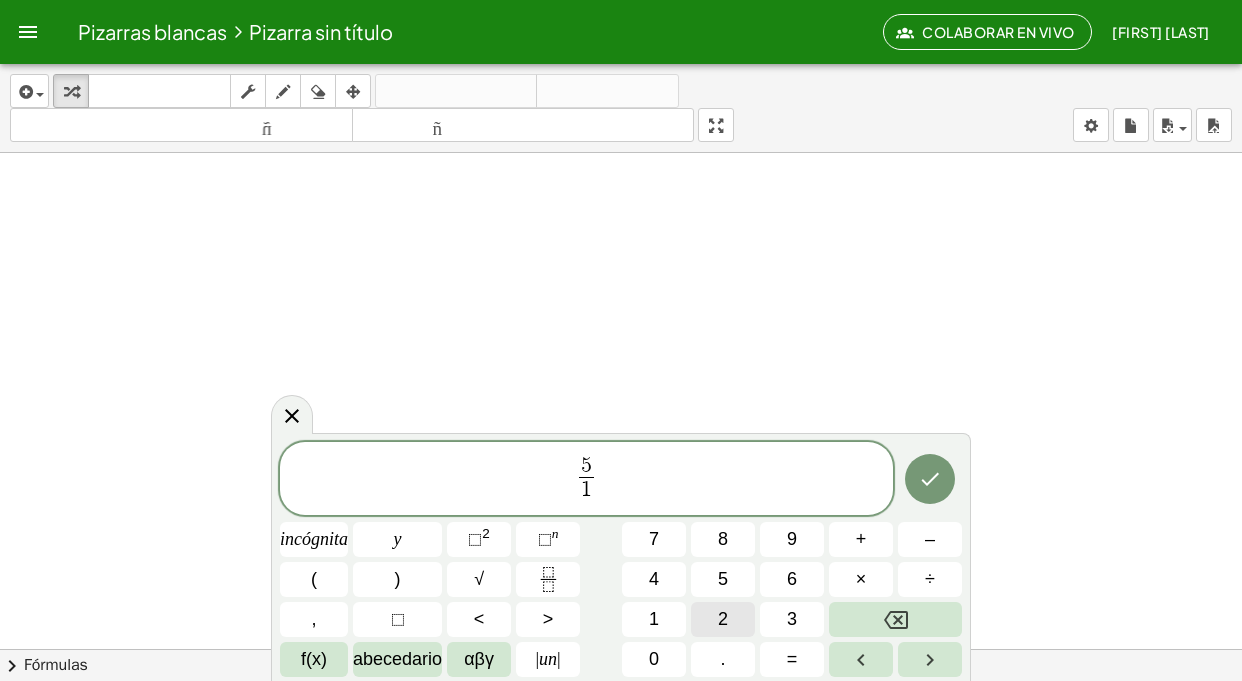 click on "2" at bounding box center (723, 619) 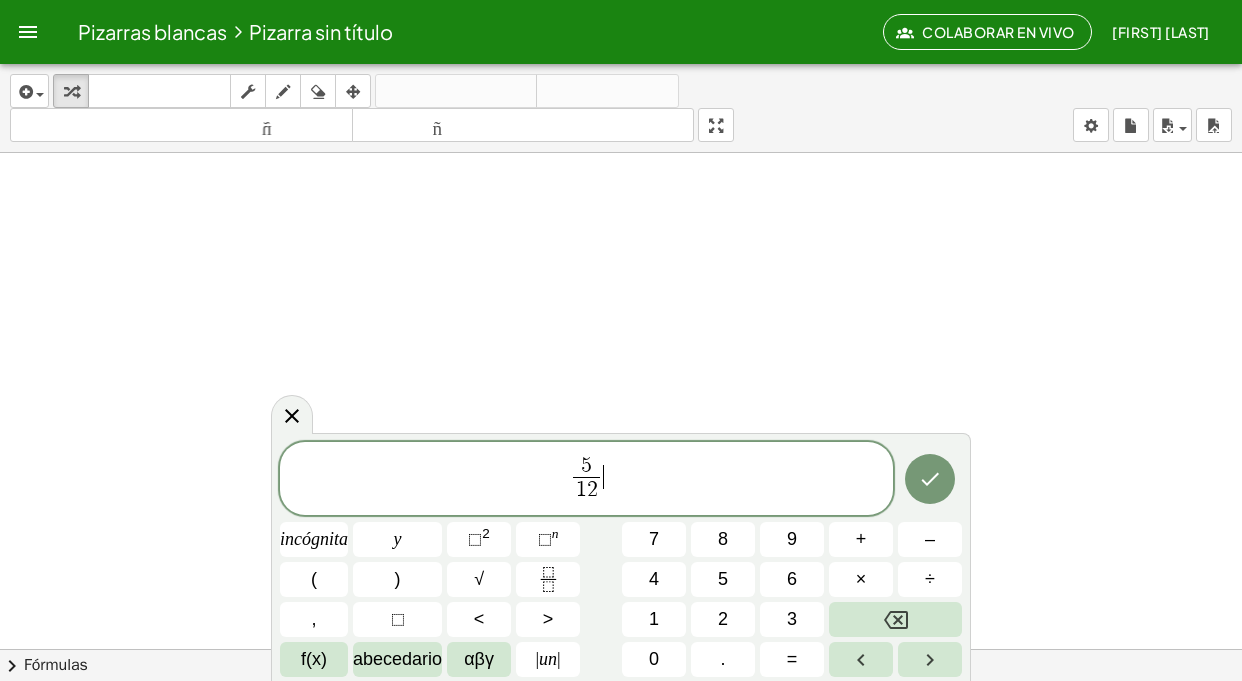 click on "5 1 2 ​ ​" at bounding box center (586, 480) 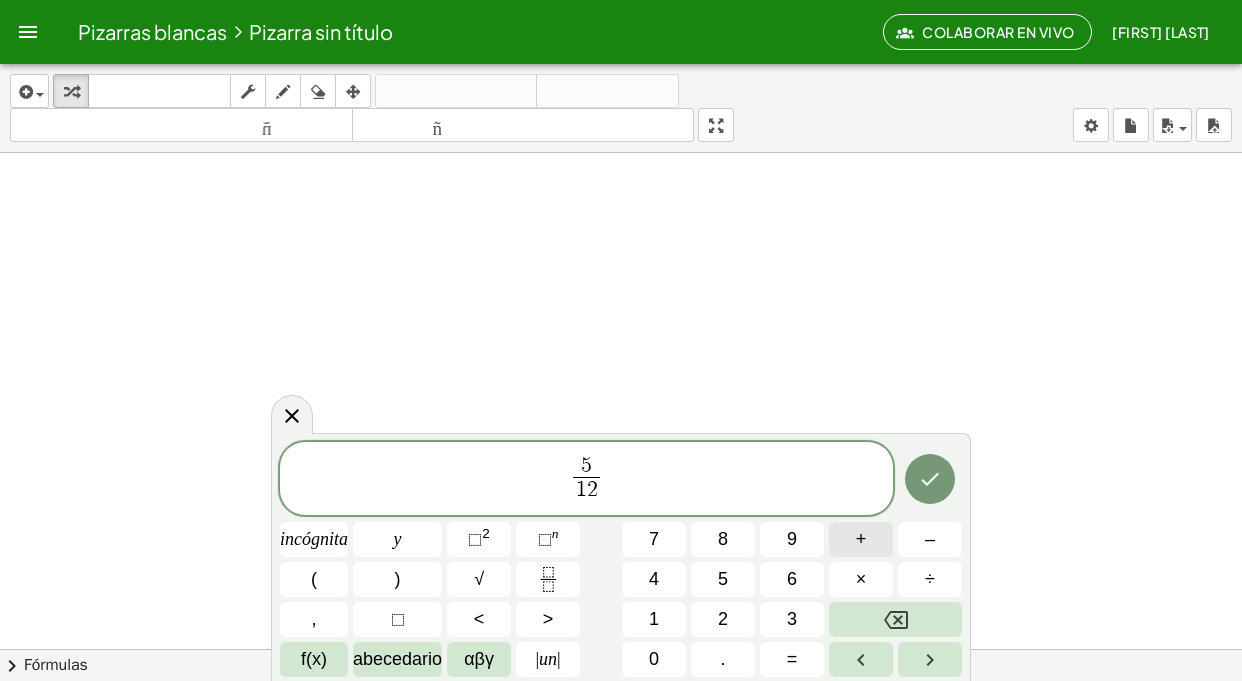 click on "+" at bounding box center [861, 539] 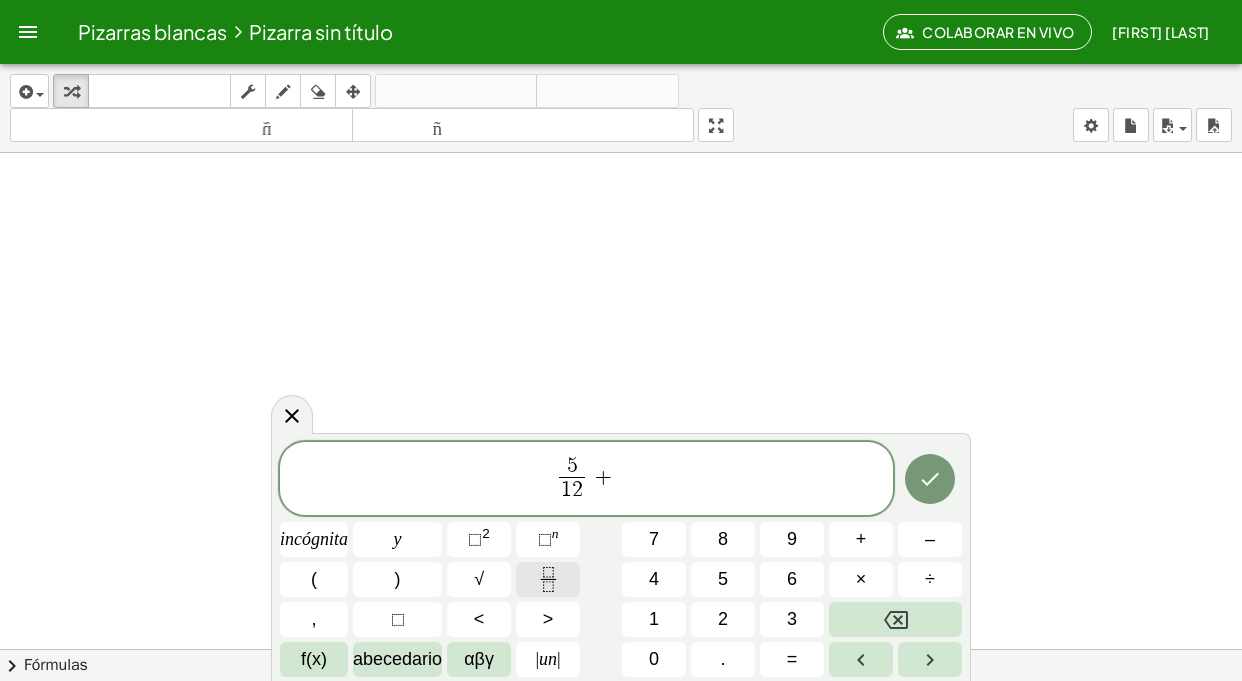 click 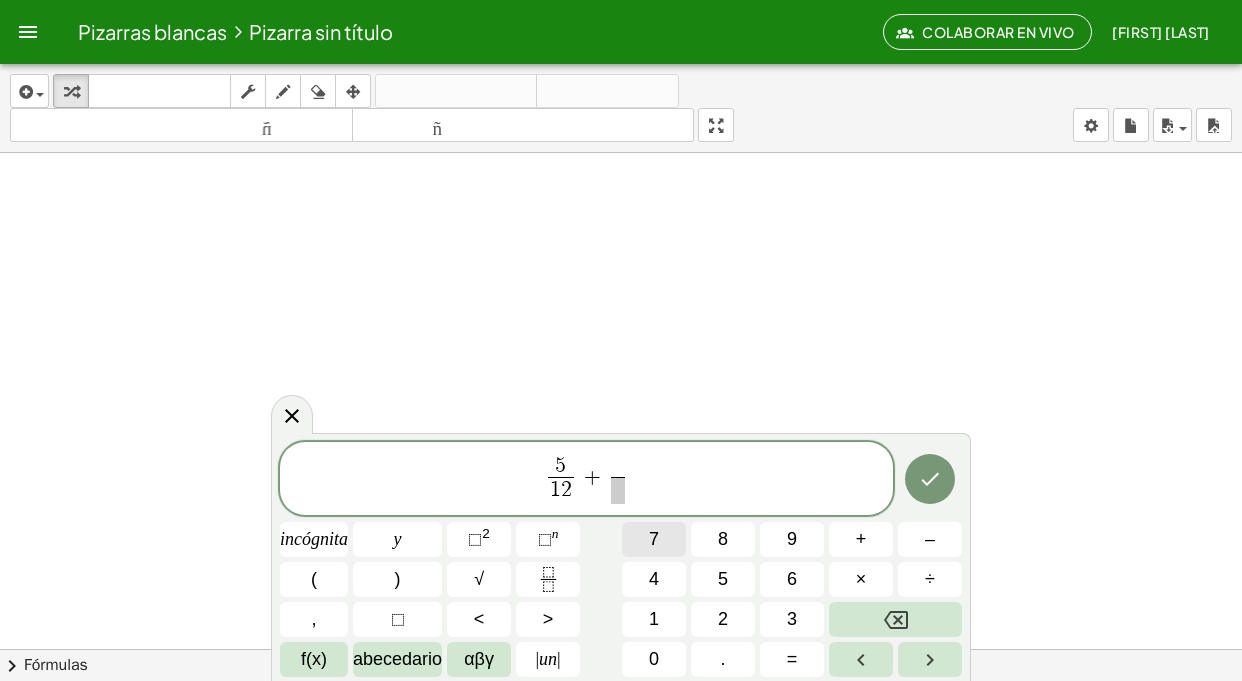 click on "7" at bounding box center [654, 539] 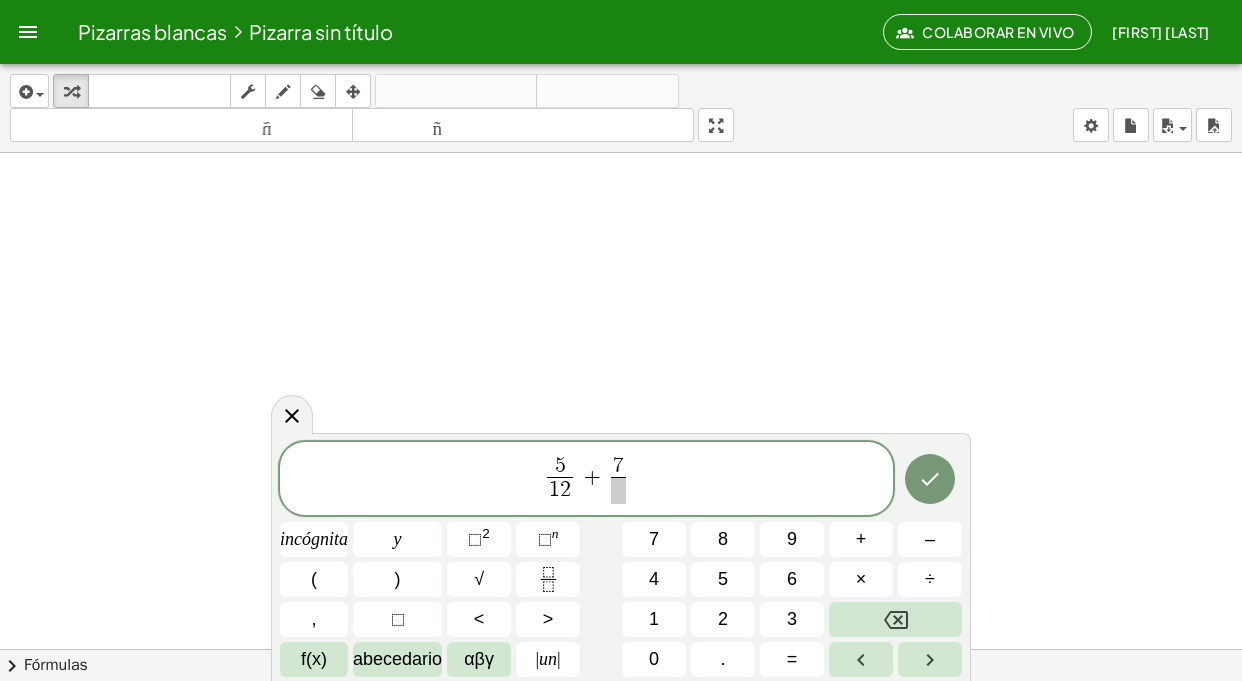 click at bounding box center [618, 490] 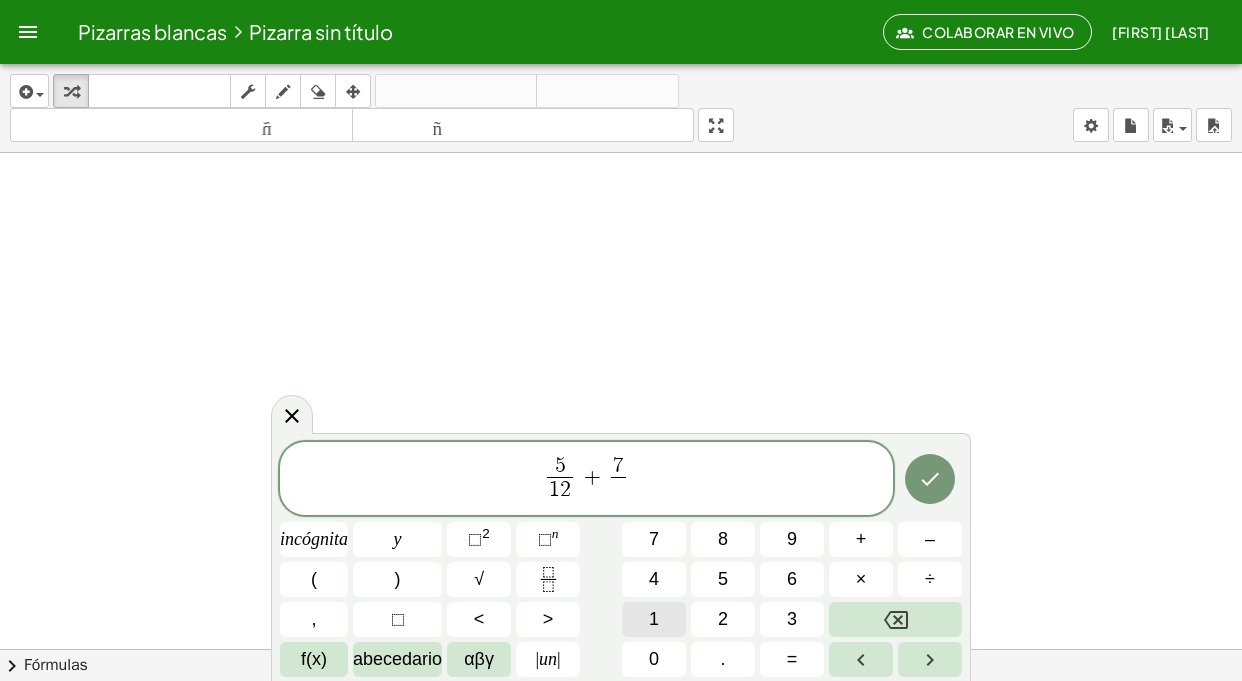 click on "1" at bounding box center [654, 619] 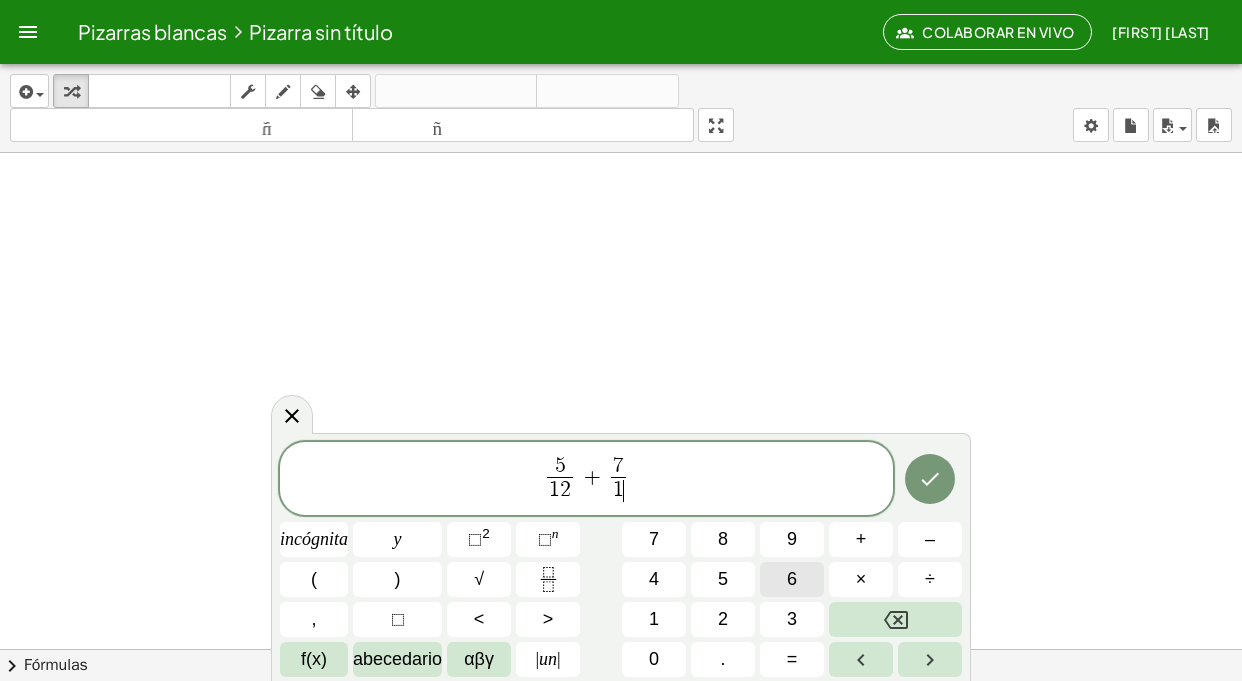 click on "6" at bounding box center [792, 579] 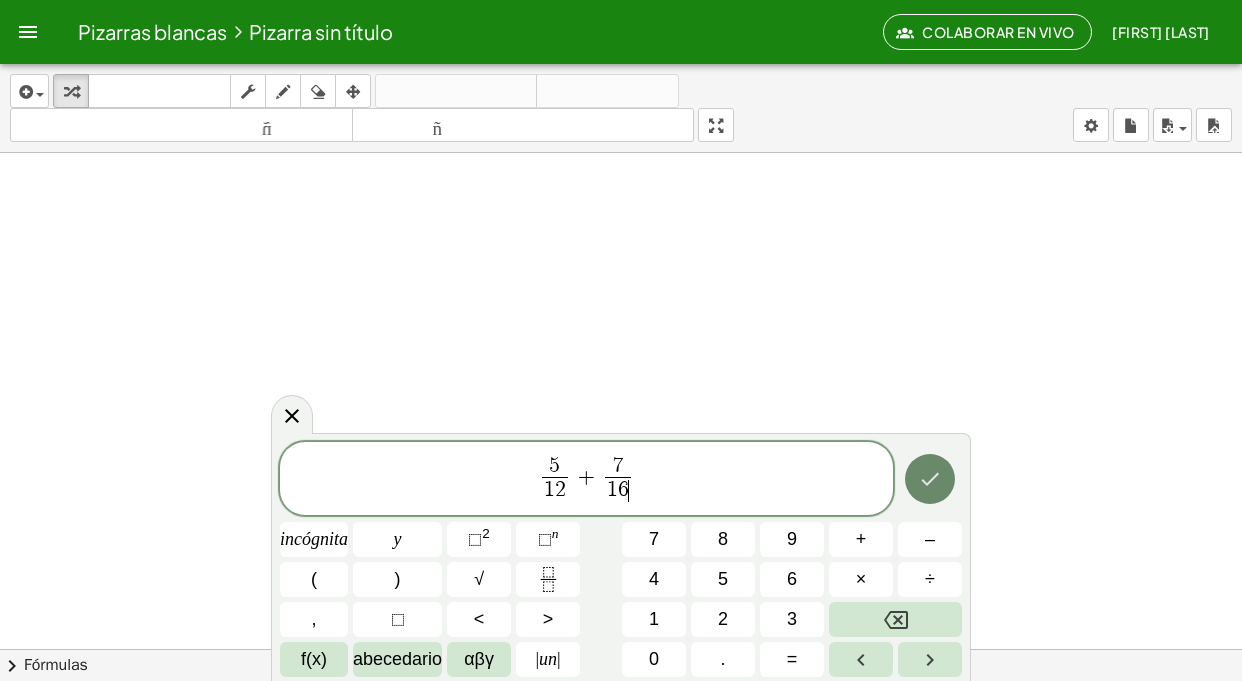 click 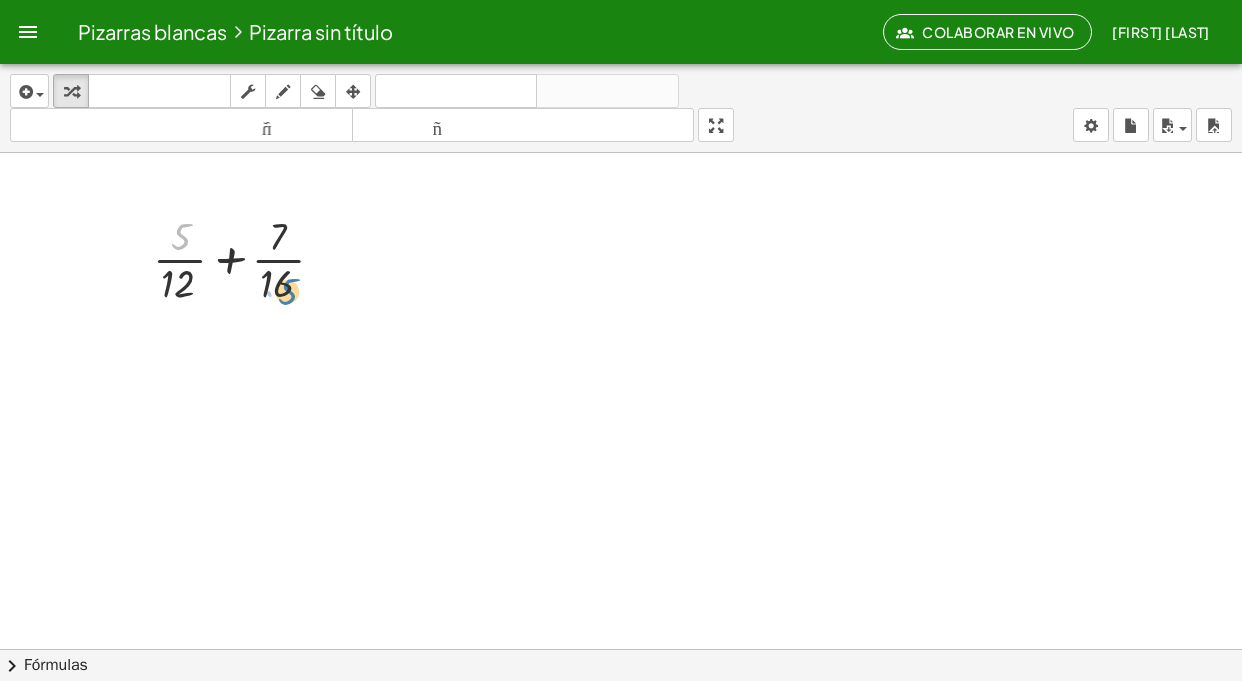 drag, startPoint x: 181, startPoint y: 238, endPoint x: 287, endPoint y: 292, distance: 118.96218 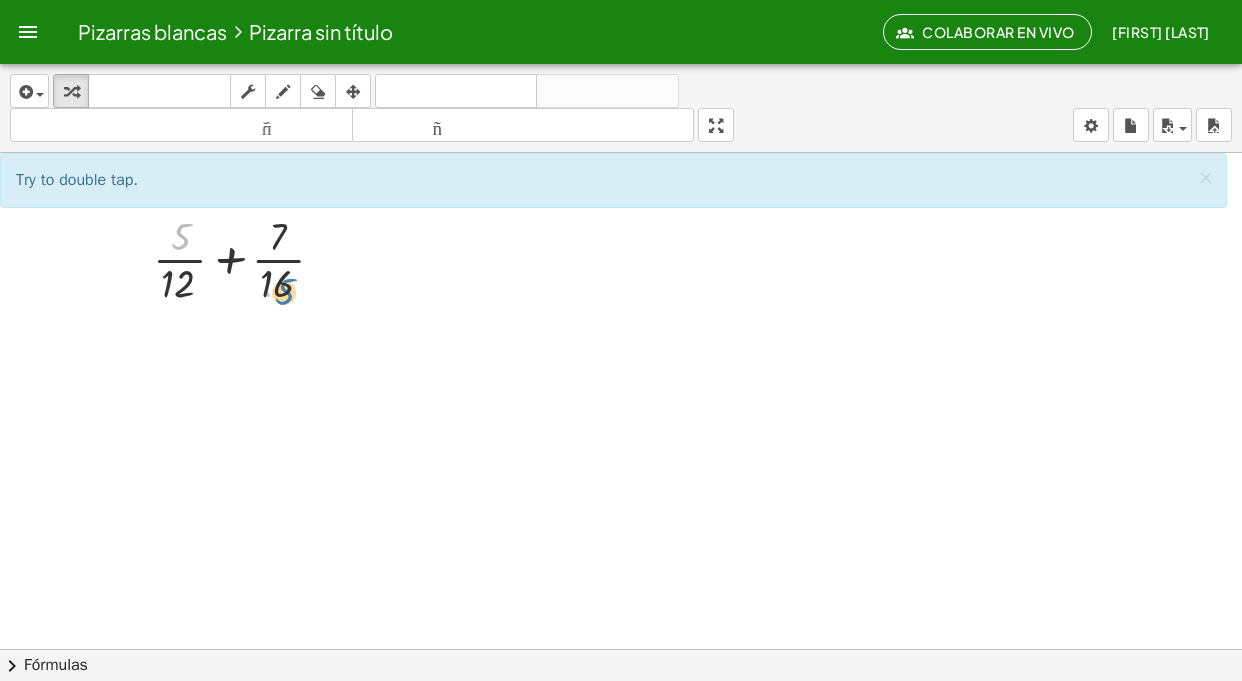 drag, startPoint x: 185, startPoint y: 241, endPoint x: 290, endPoint y: 298, distance: 119.47385 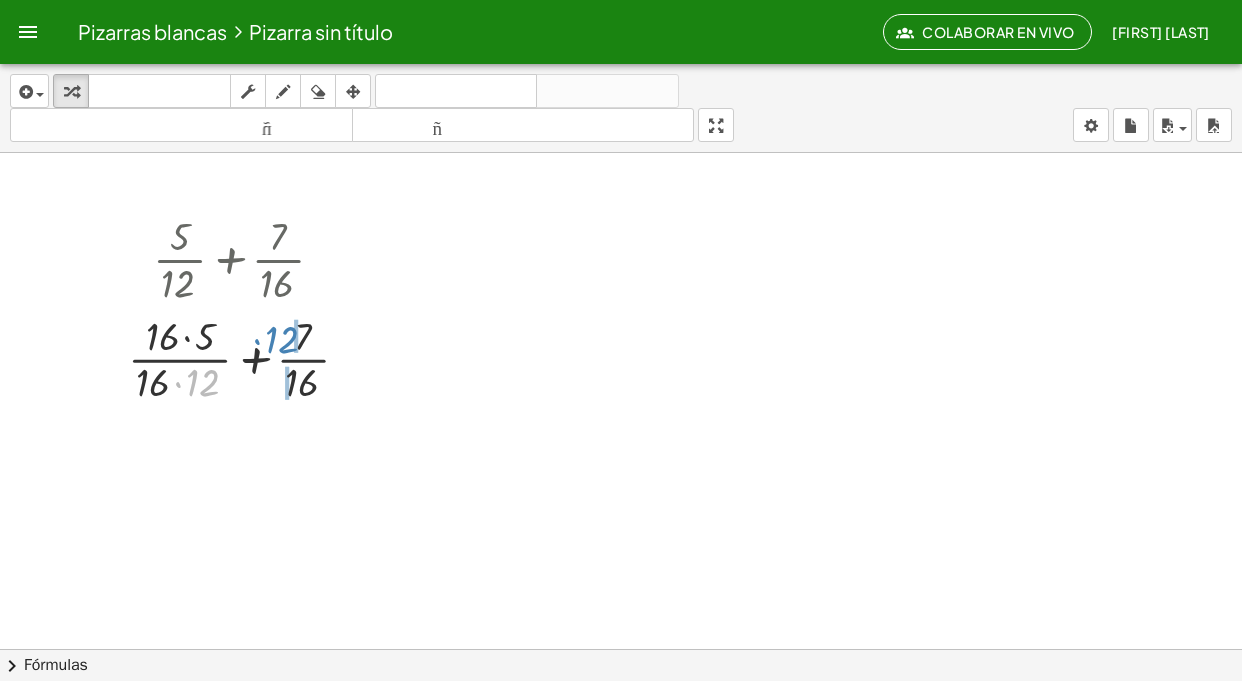 drag, startPoint x: 178, startPoint y: 287, endPoint x: 261, endPoint y: 243, distance: 93.941475 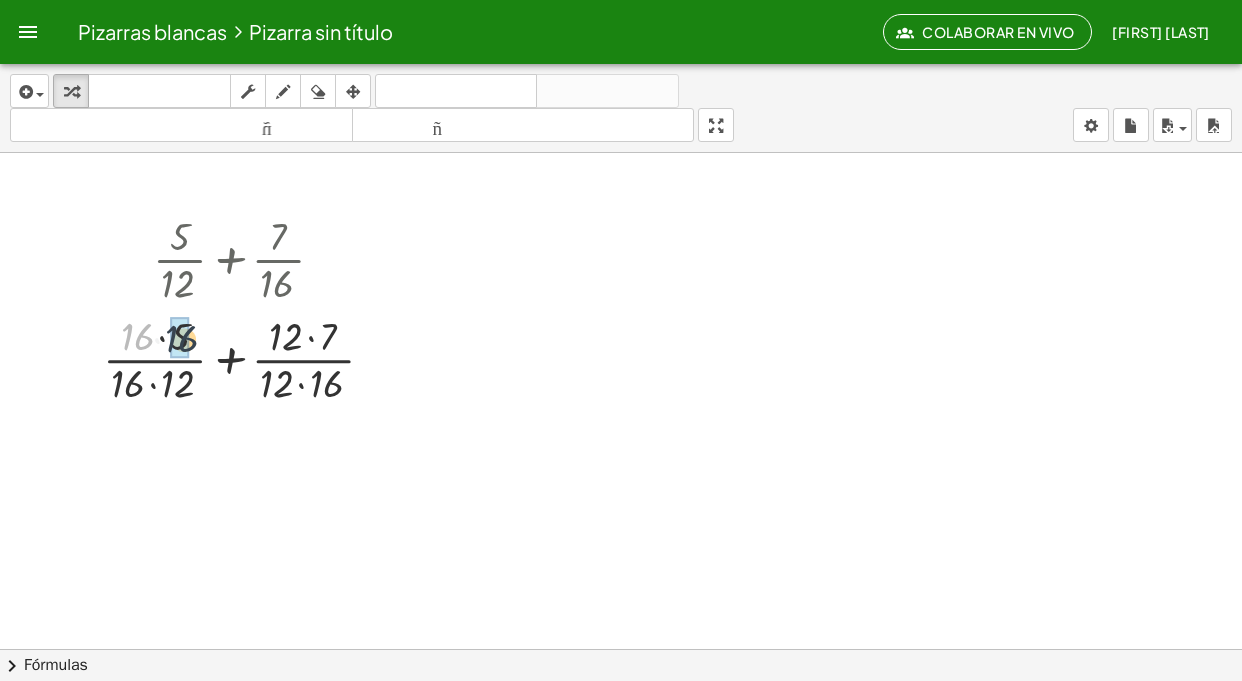 drag, startPoint x: 137, startPoint y: 339, endPoint x: 188, endPoint y: 342, distance: 51.088158 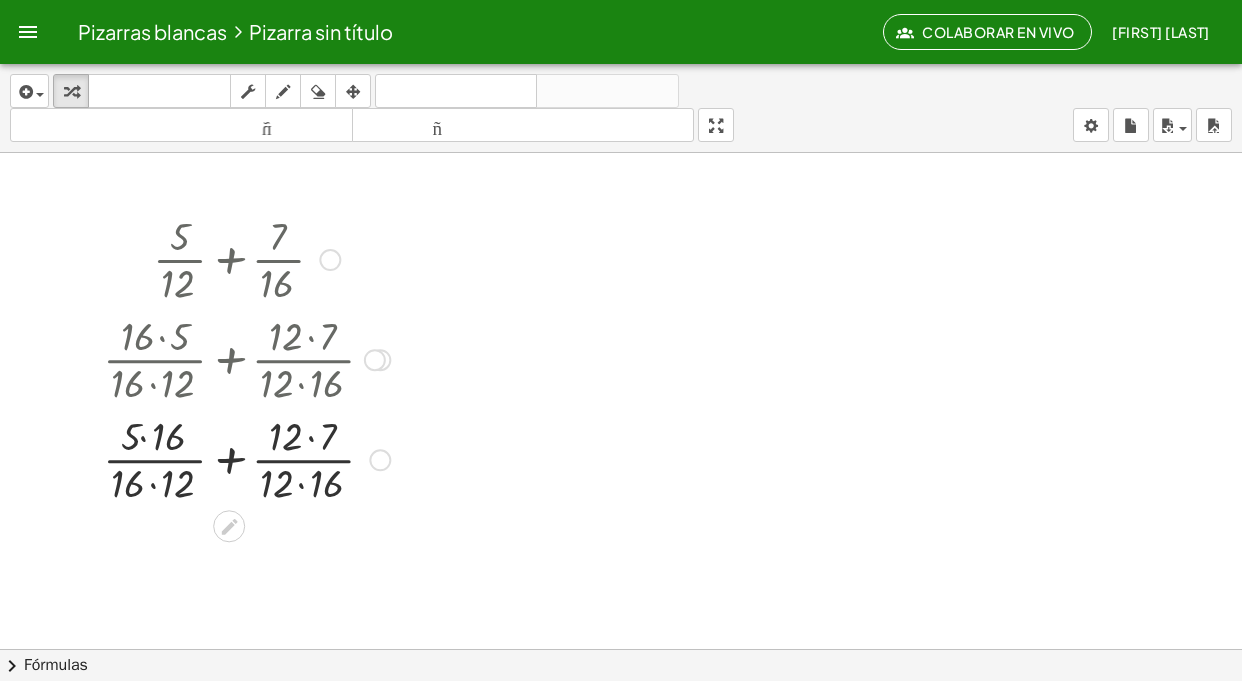 drag, startPoint x: 374, startPoint y: 457, endPoint x: 375, endPoint y: 420, distance: 37.01351 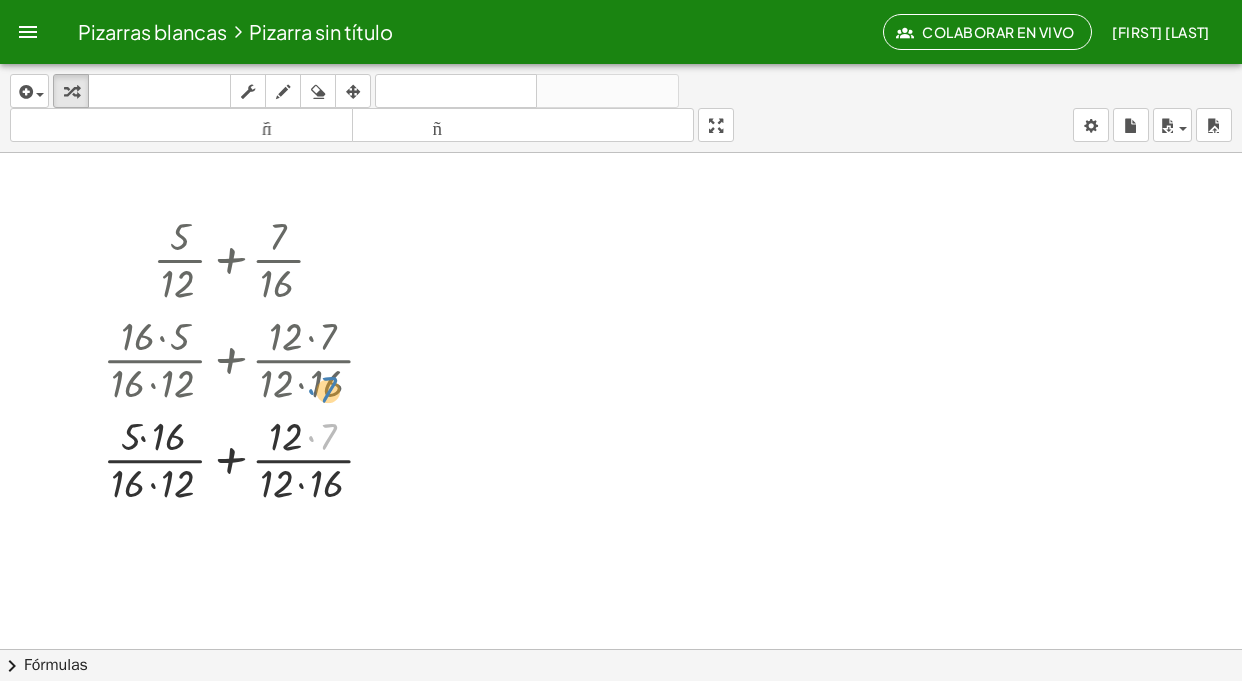 drag, startPoint x: 375, startPoint y: 420, endPoint x: 375, endPoint y: 388, distance: 32 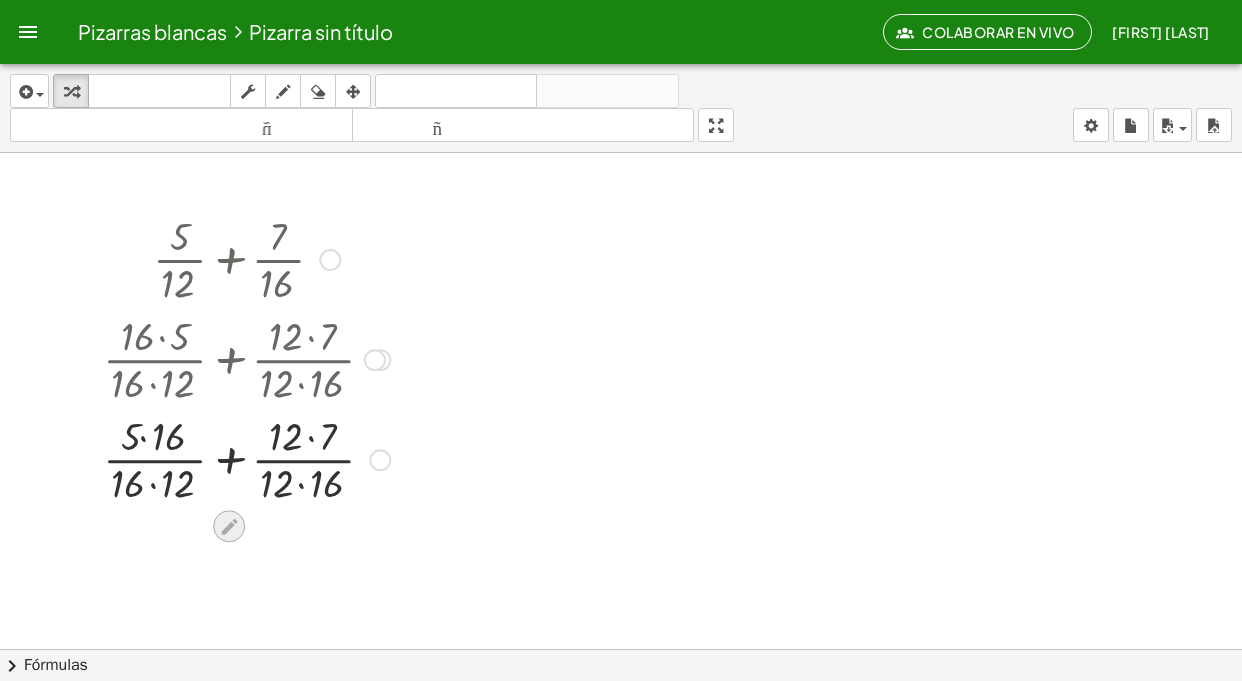 click 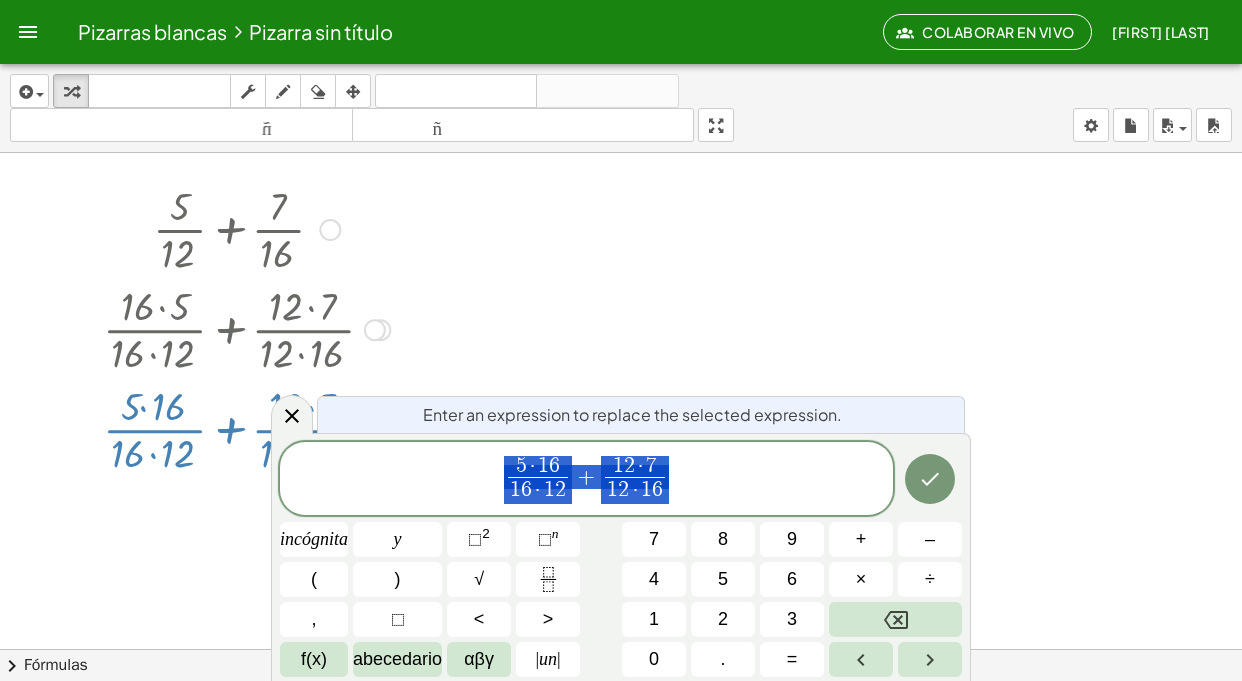 scroll, scrollTop: 40, scrollLeft: 0, axis: vertical 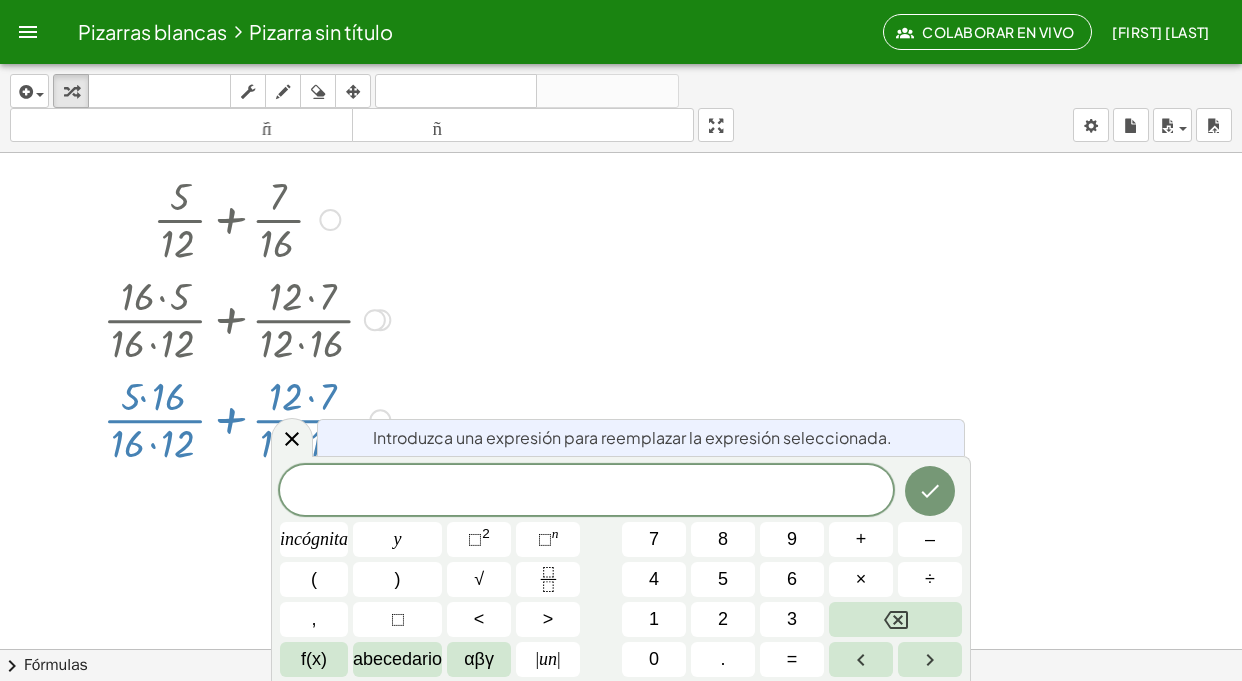 click on "​" at bounding box center [586, 492] 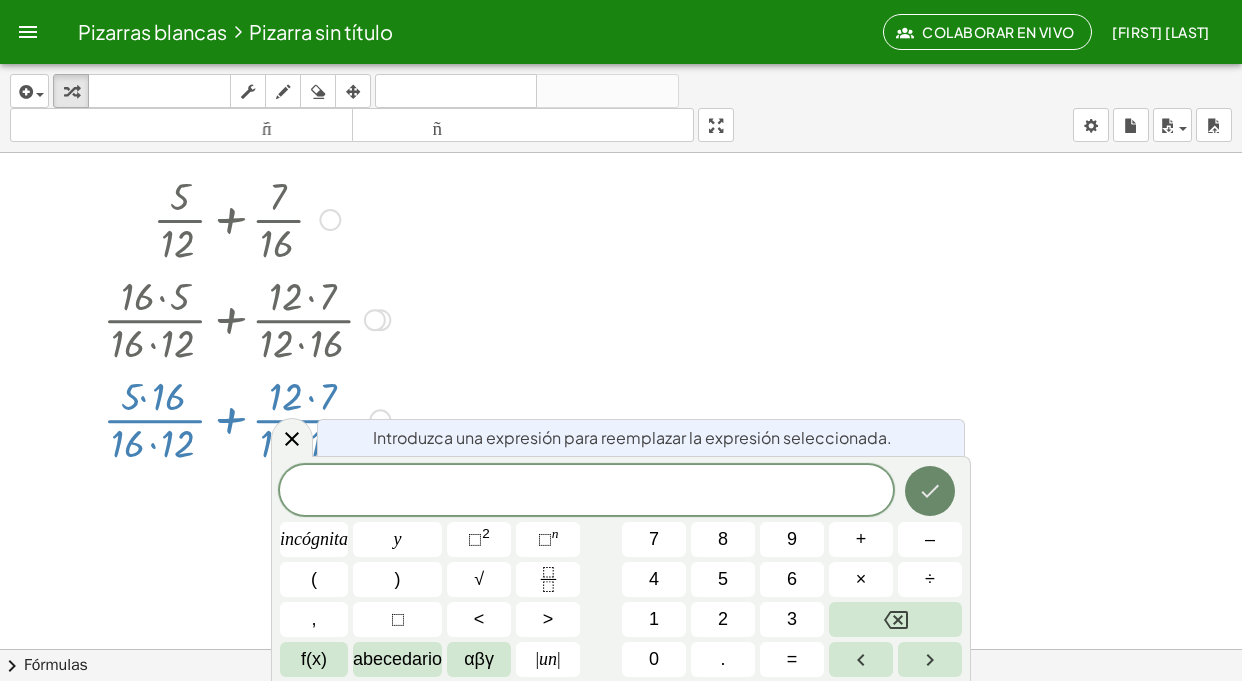 click 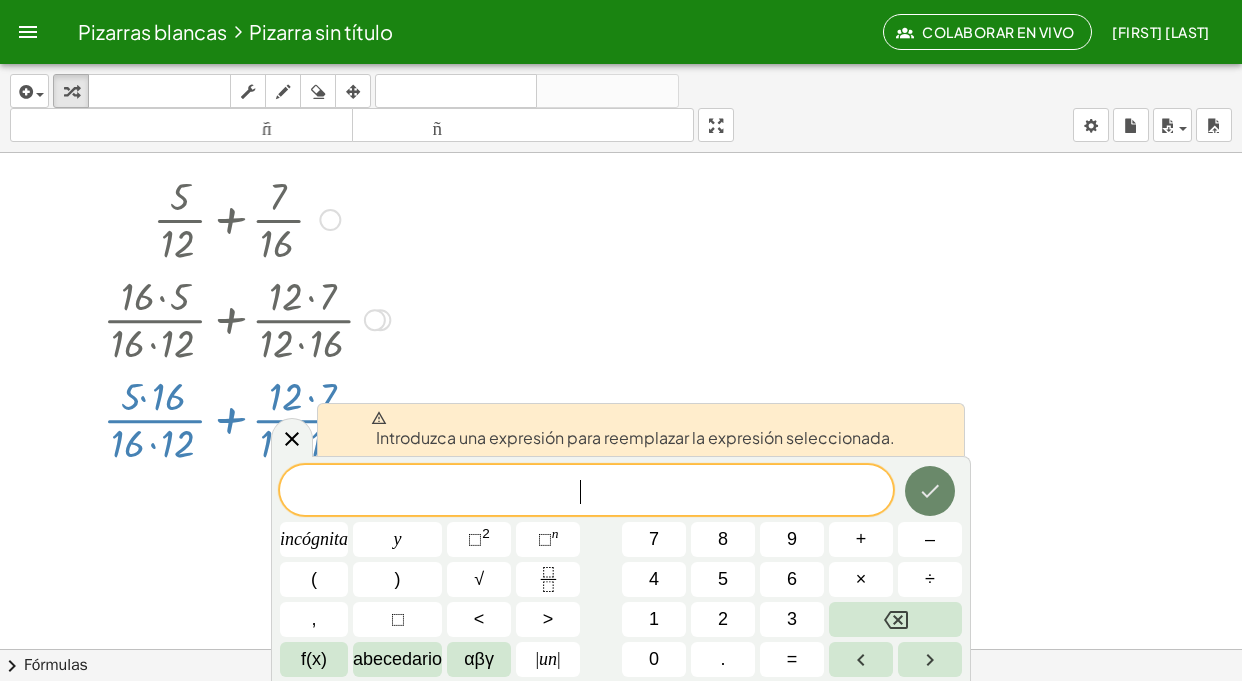 click 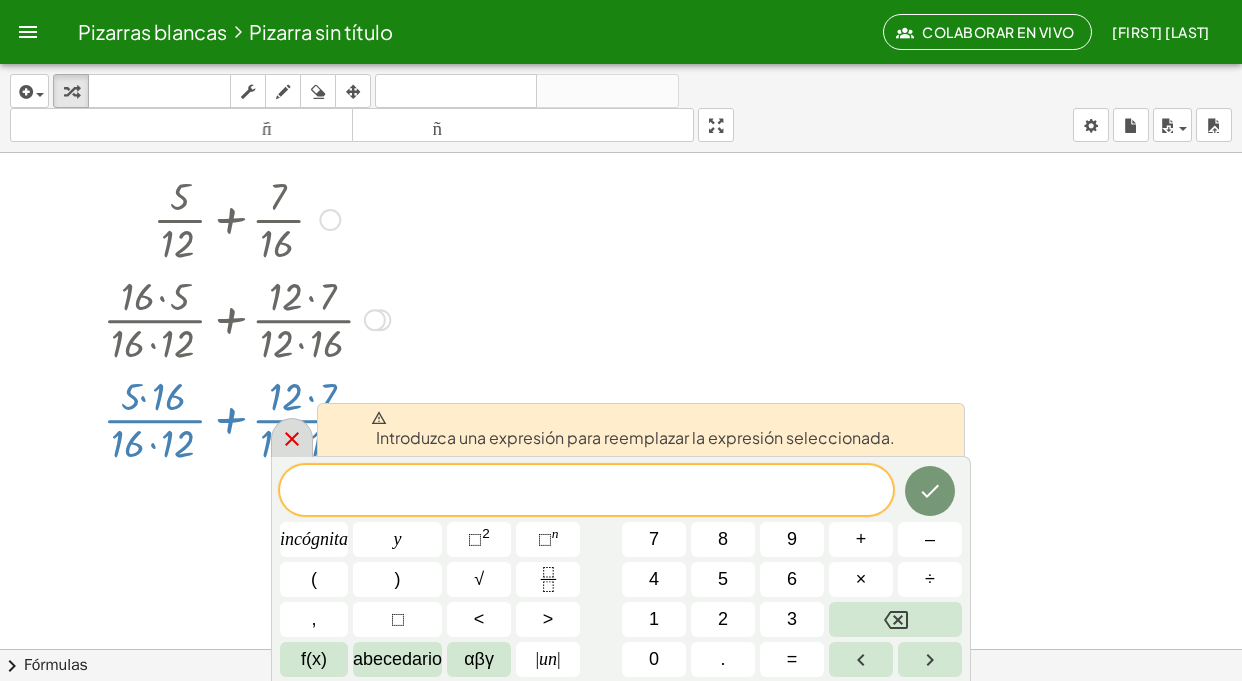click 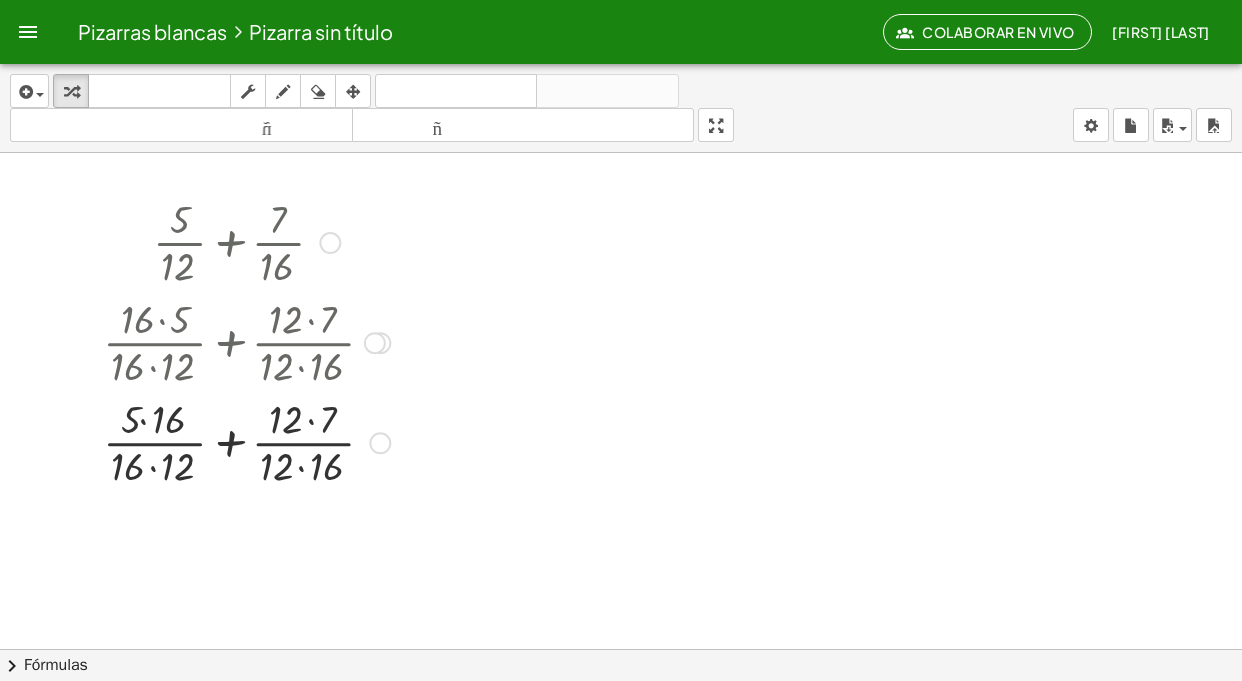 scroll, scrollTop: 0, scrollLeft: 0, axis: both 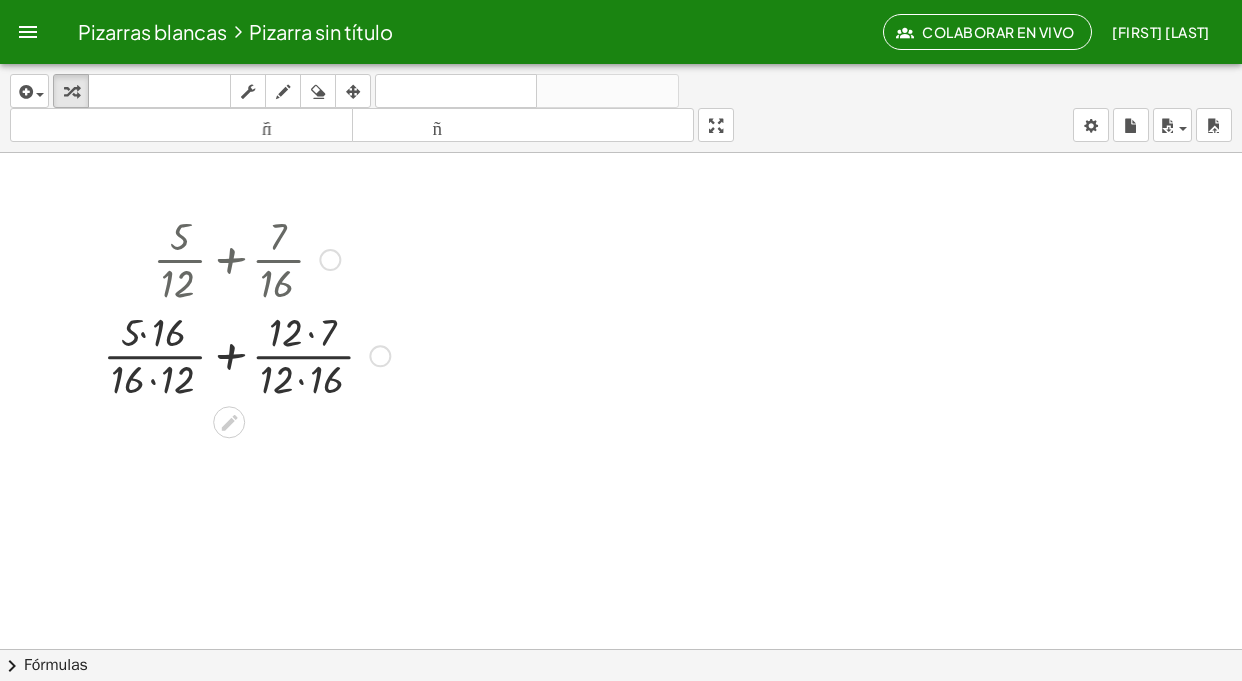 drag, startPoint x: 385, startPoint y: 461, endPoint x: 381, endPoint y: 349, distance: 112.0714 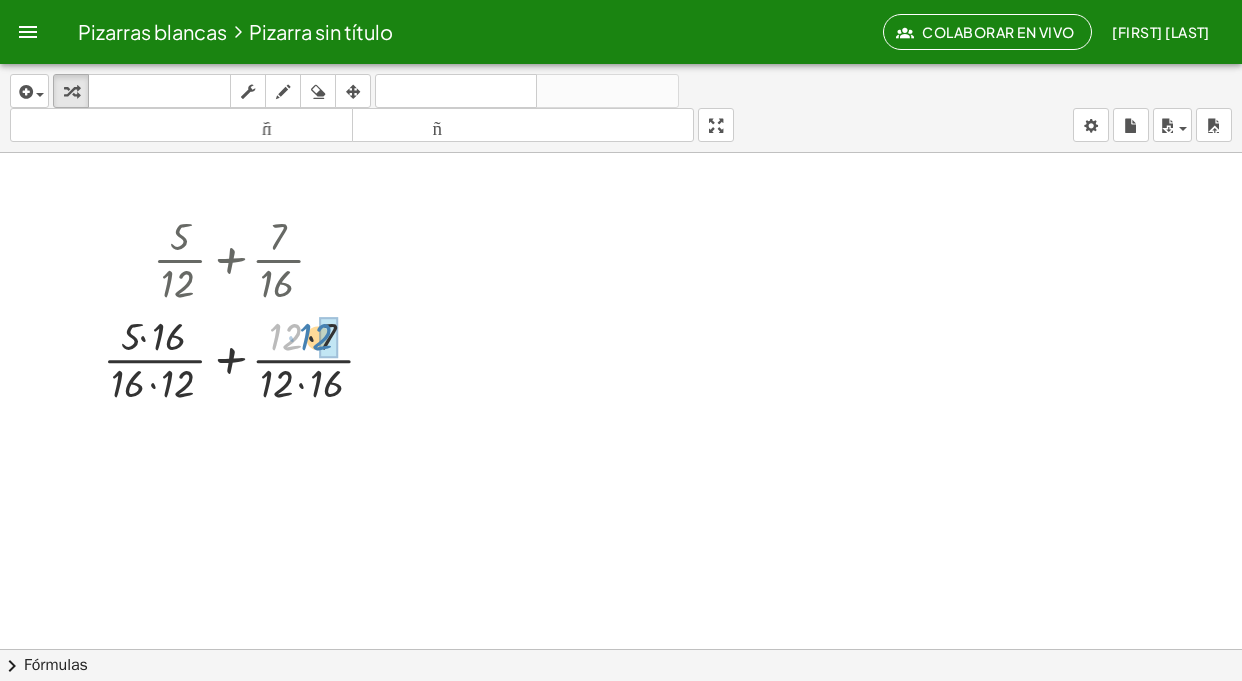 drag, startPoint x: 289, startPoint y: 345, endPoint x: 318, endPoint y: 345, distance: 29 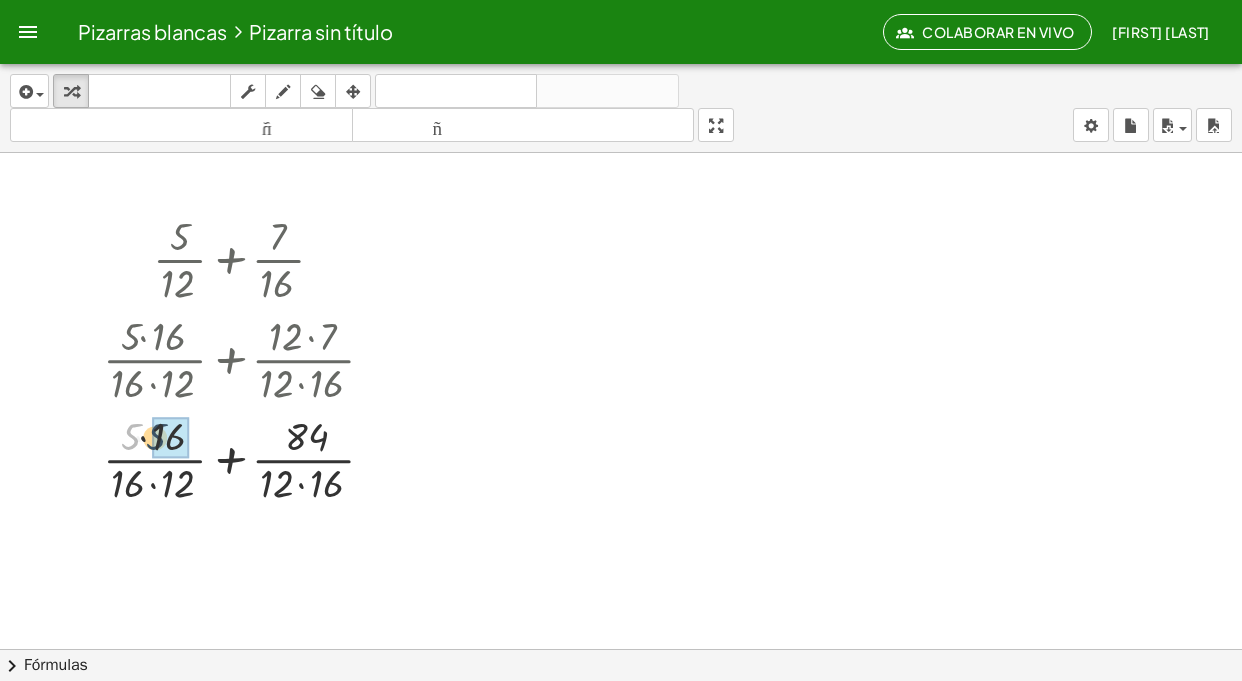 drag, startPoint x: 137, startPoint y: 435, endPoint x: 169, endPoint y: 435, distance: 32 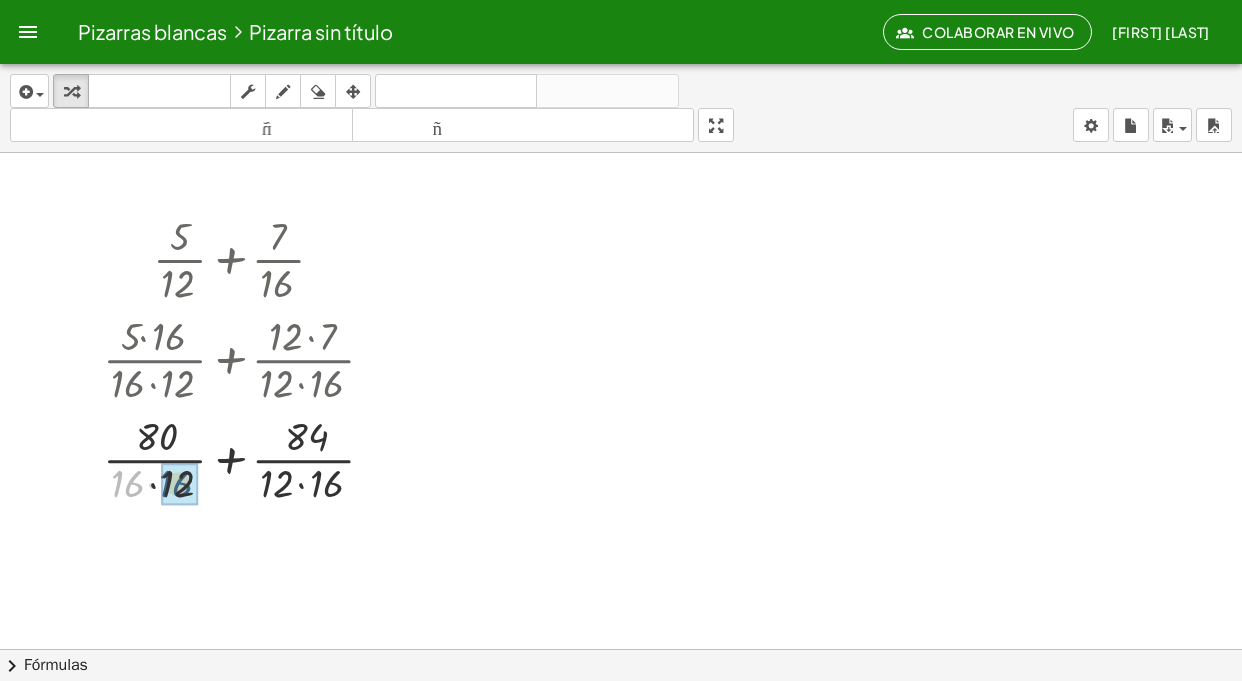 drag, startPoint x: 131, startPoint y: 479, endPoint x: 205, endPoint y: 479, distance: 74 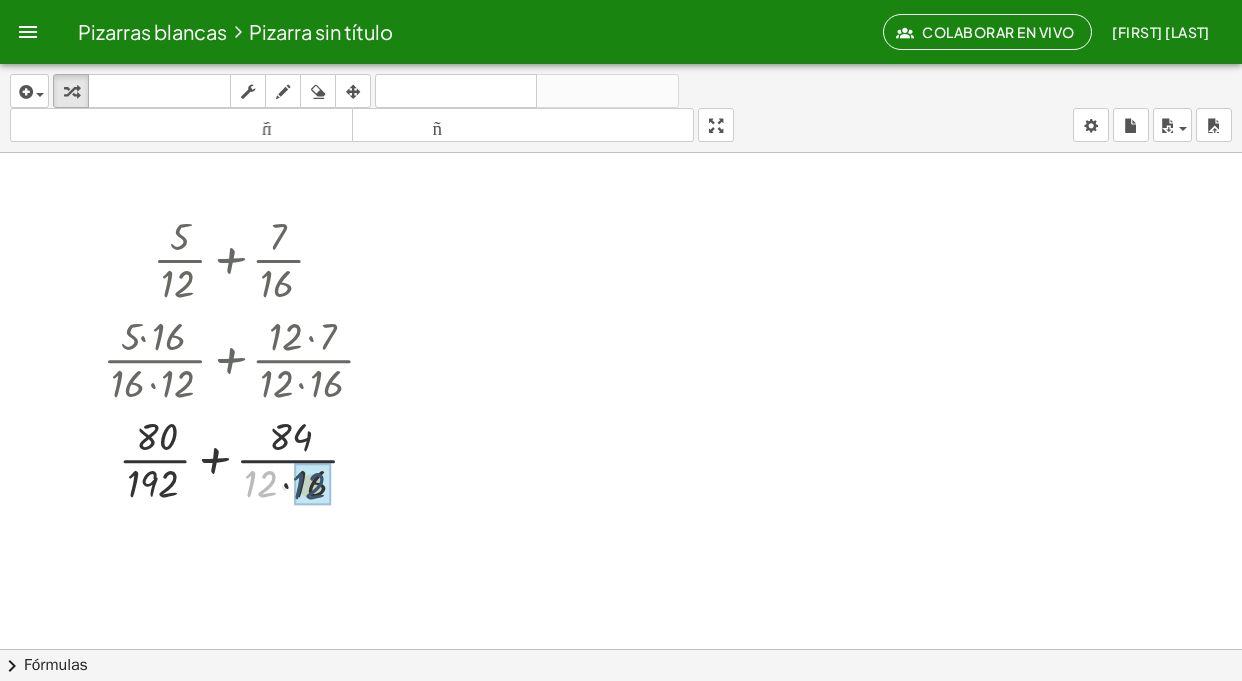 drag, startPoint x: 253, startPoint y: 483, endPoint x: 307, endPoint y: 485, distance: 54.037025 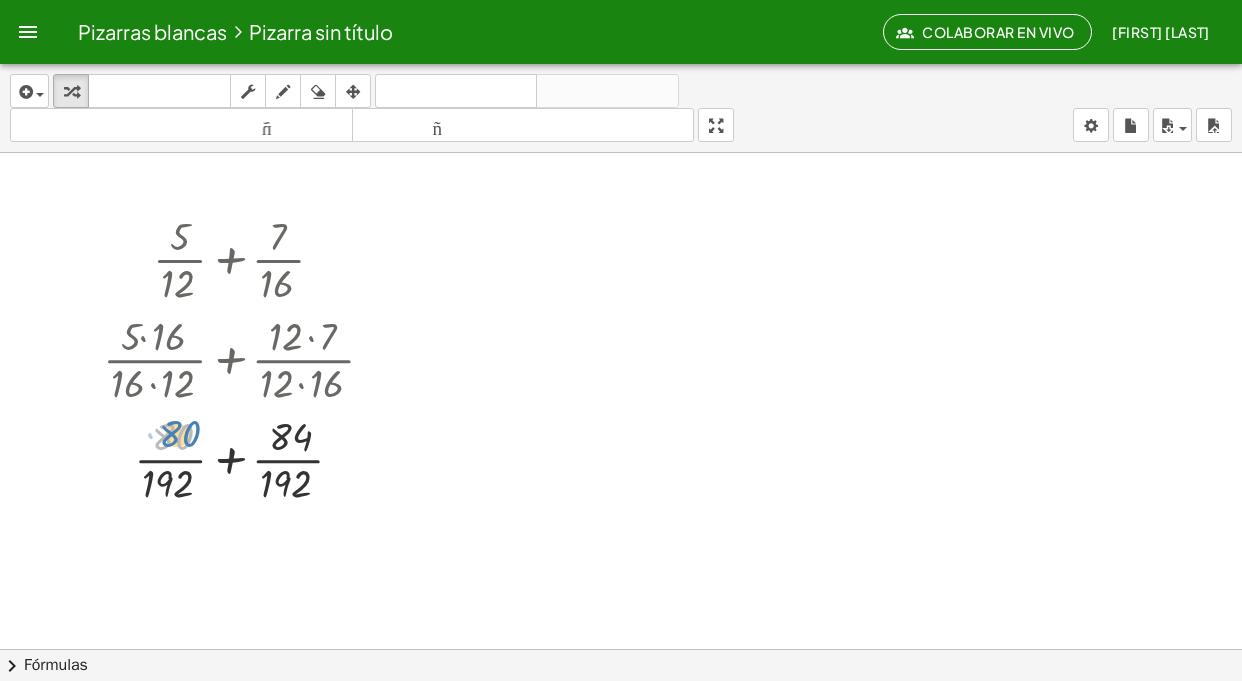 click at bounding box center [246, 458] 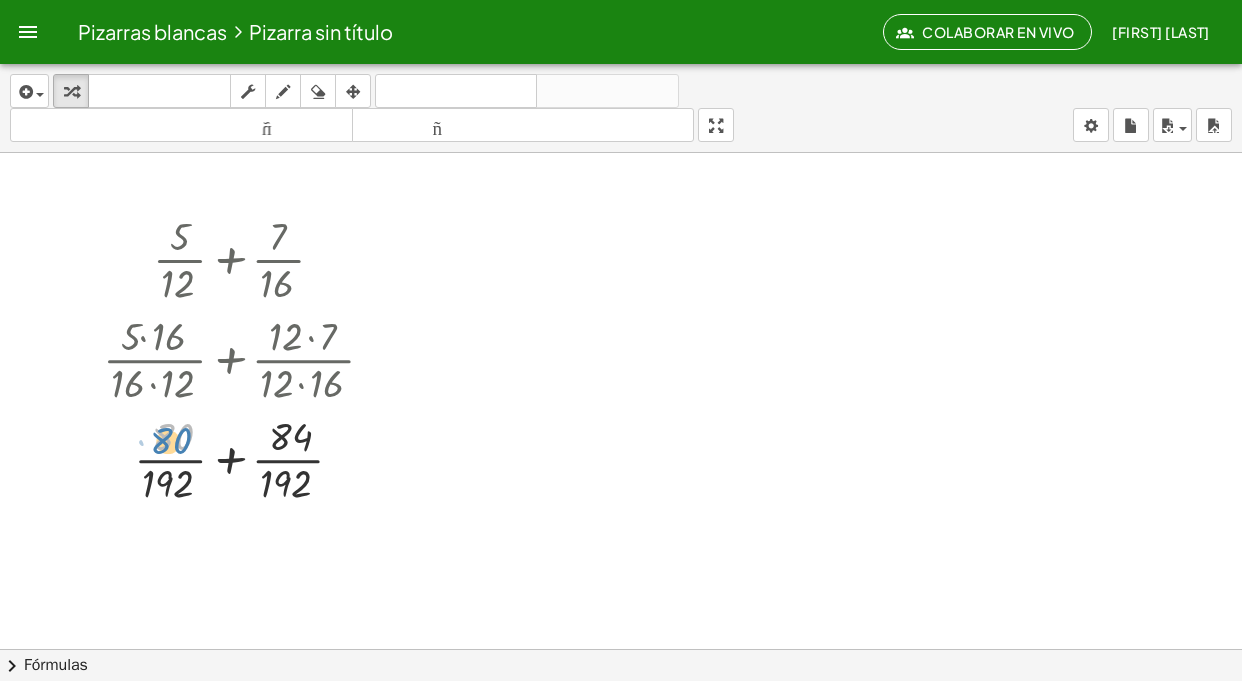 click at bounding box center [246, 458] 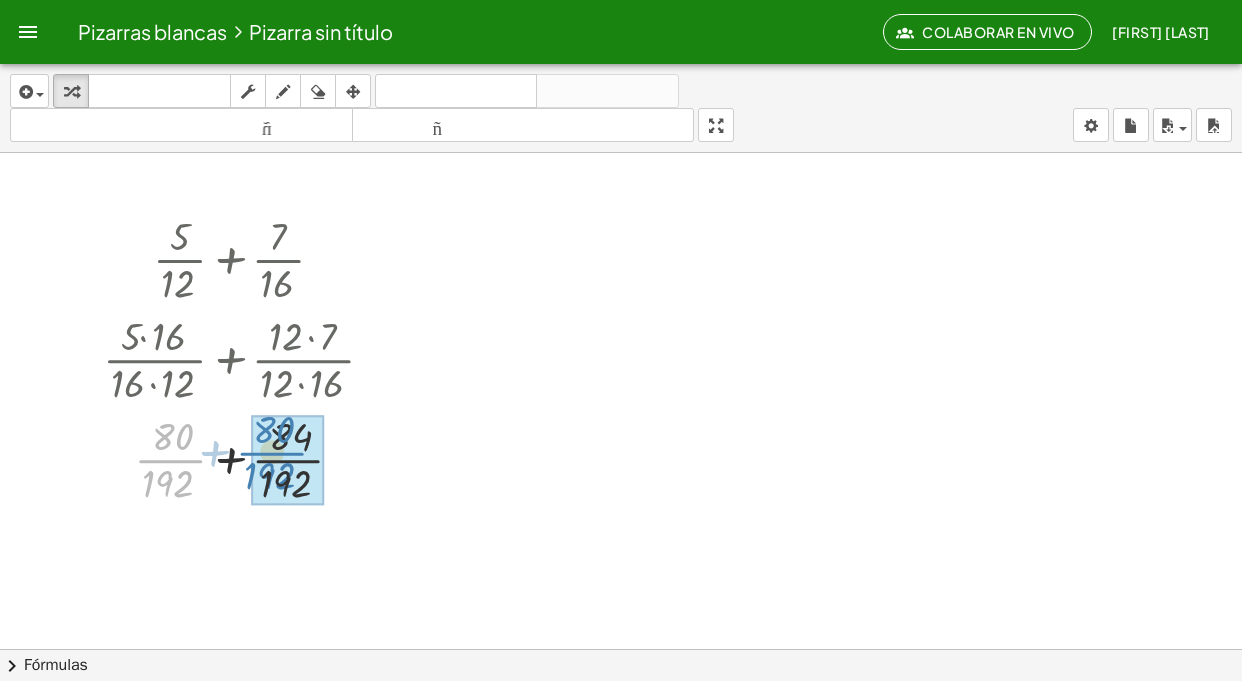 drag, startPoint x: 150, startPoint y: 457, endPoint x: 256, endPoint y: 449, distance: 106.30146 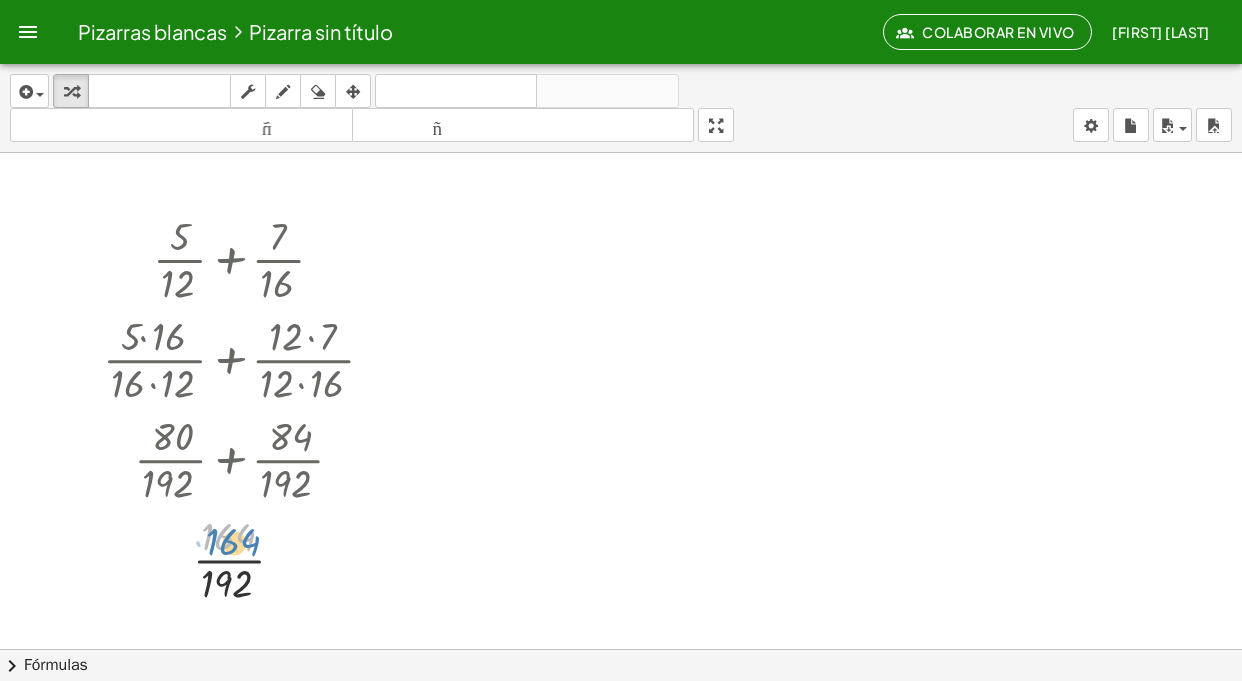 click at bounding box center [246, 558] 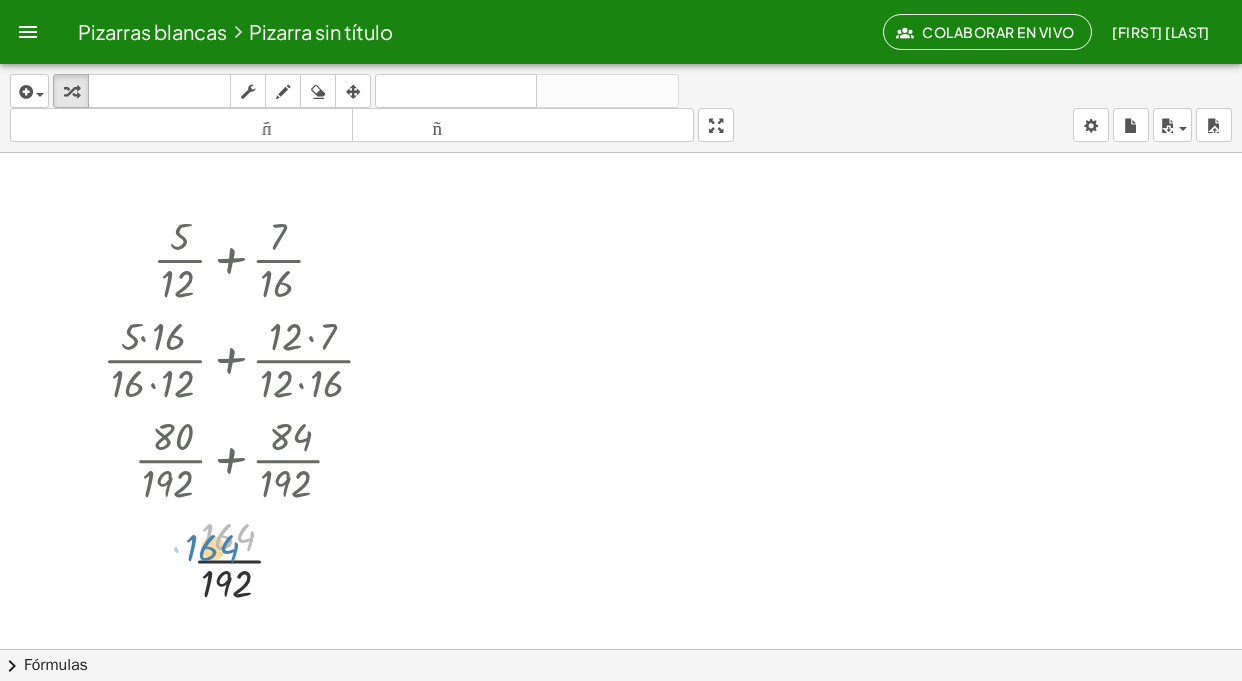 drag, startPoint x: 251, startPoint y: 527, endPoint x: 241, endPoint y: 523, distance: 10.770329 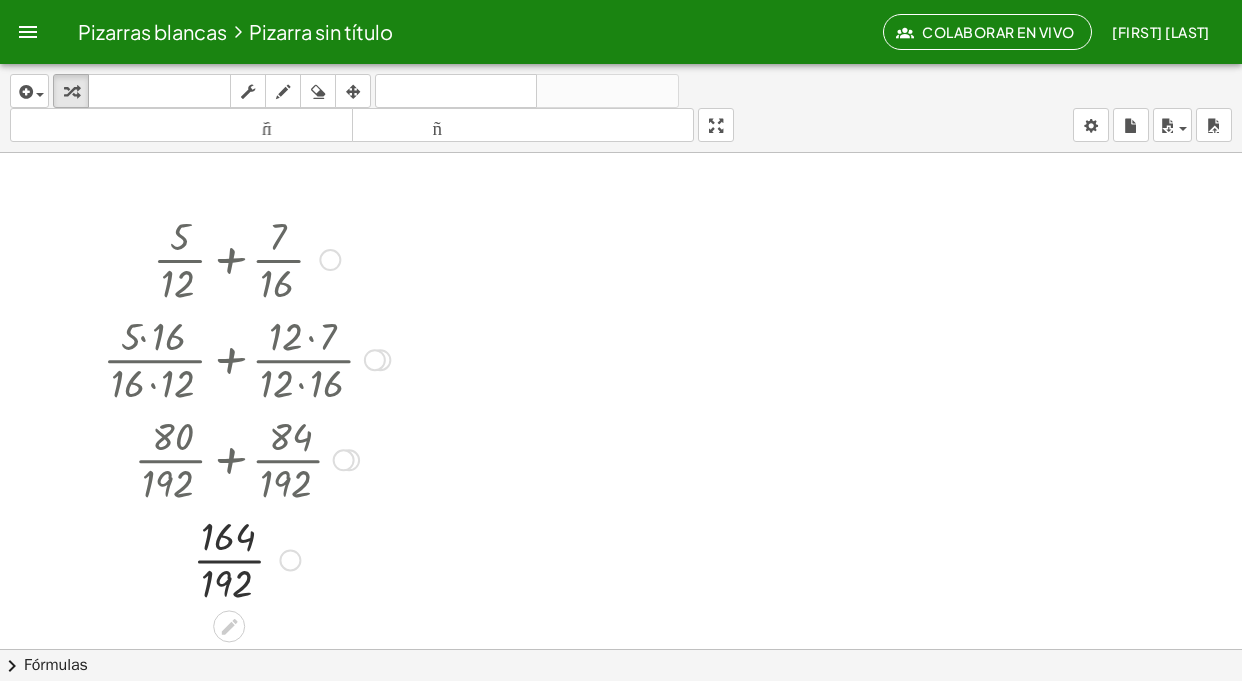 click at bounding box center (246, 558) 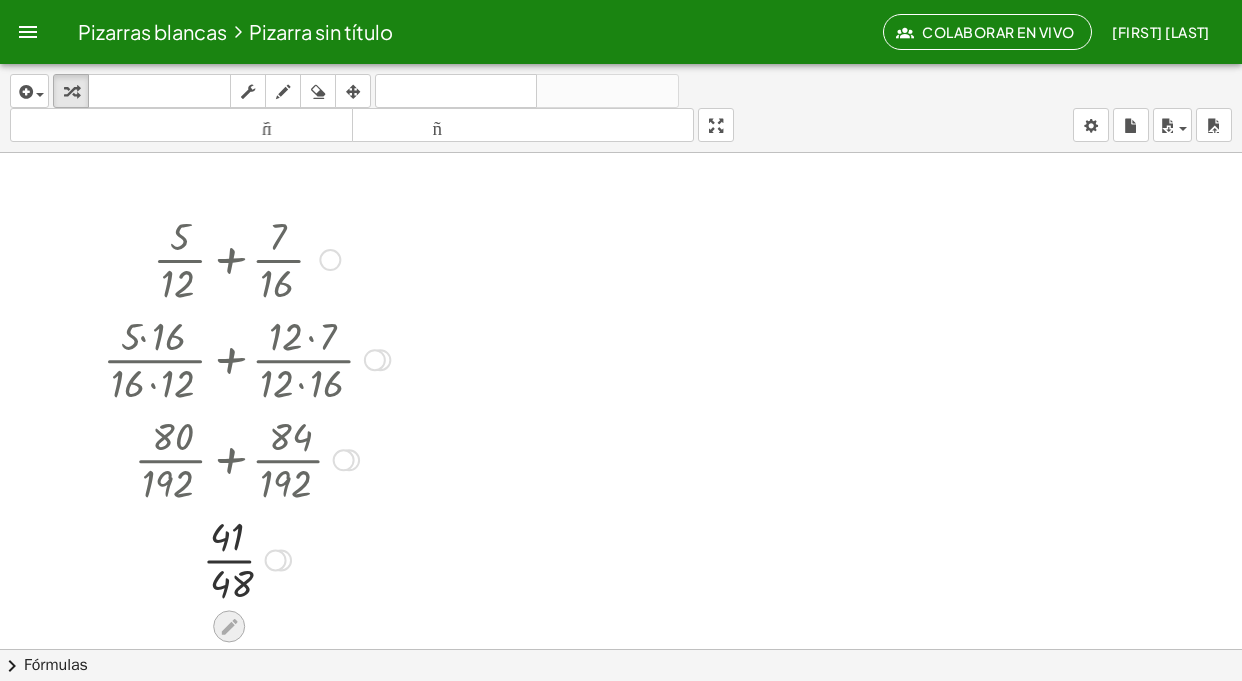 click 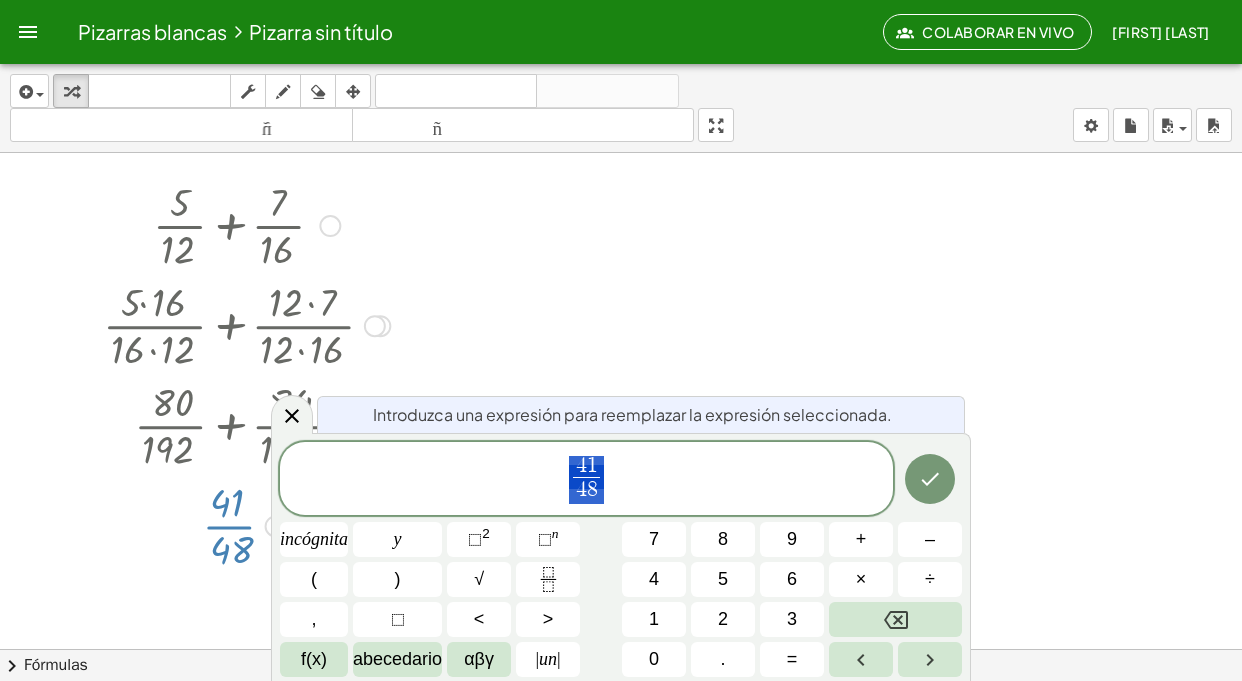 scroll, scrollTop: 40, scrollLeft: 0, axis: vertical 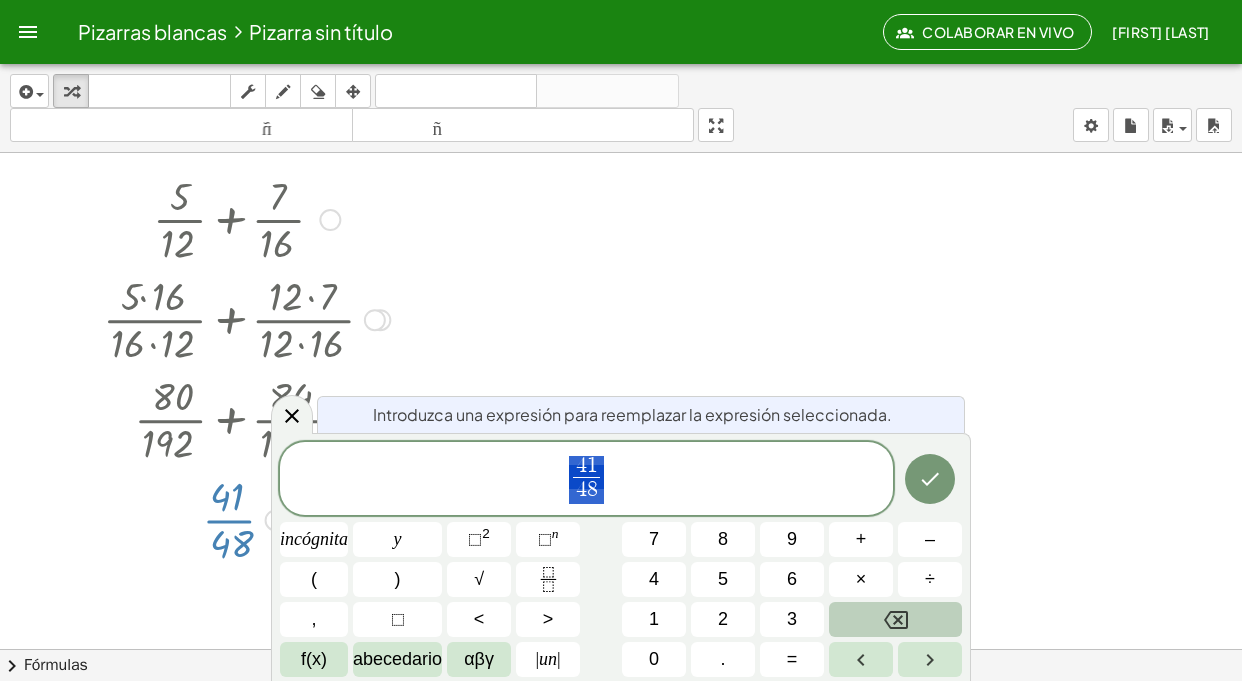 click 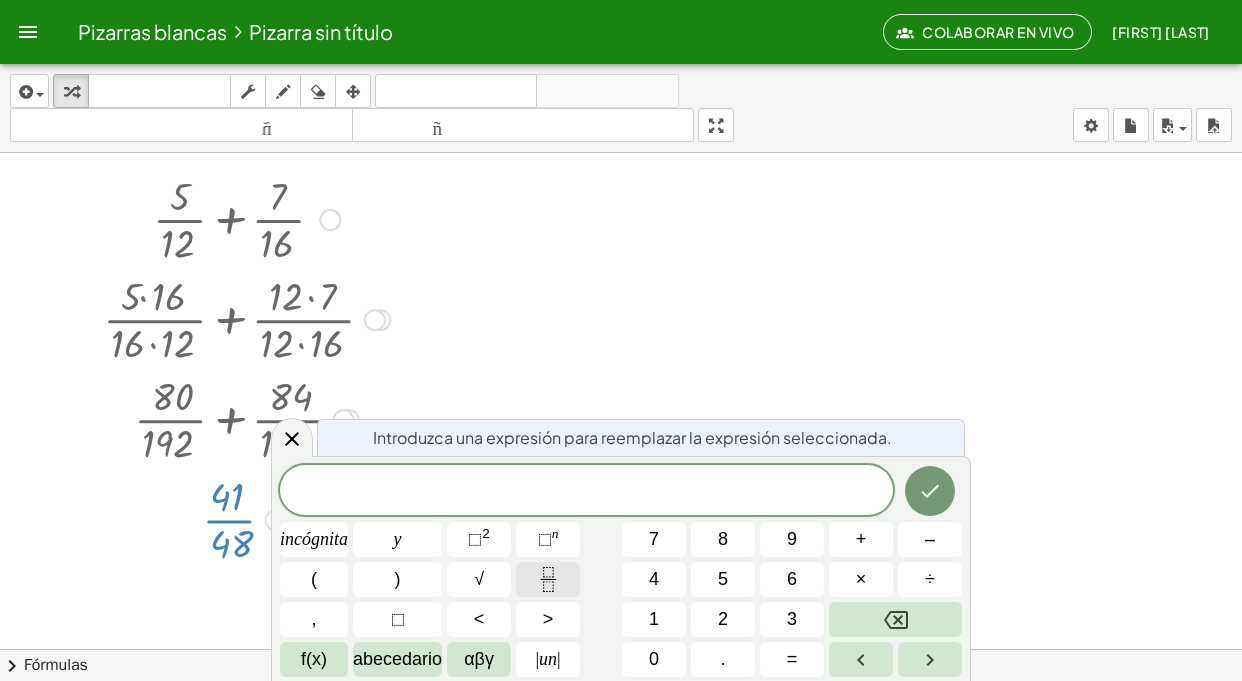 click 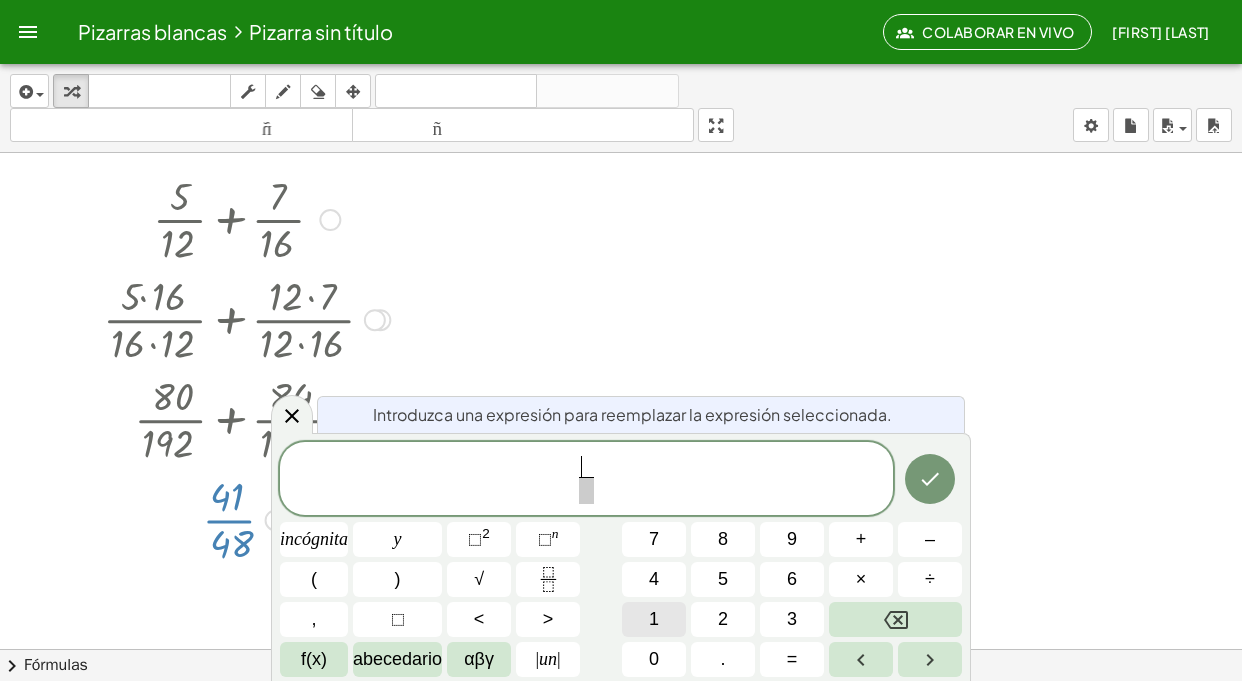 click on "1" at bounding box center (654, 619) 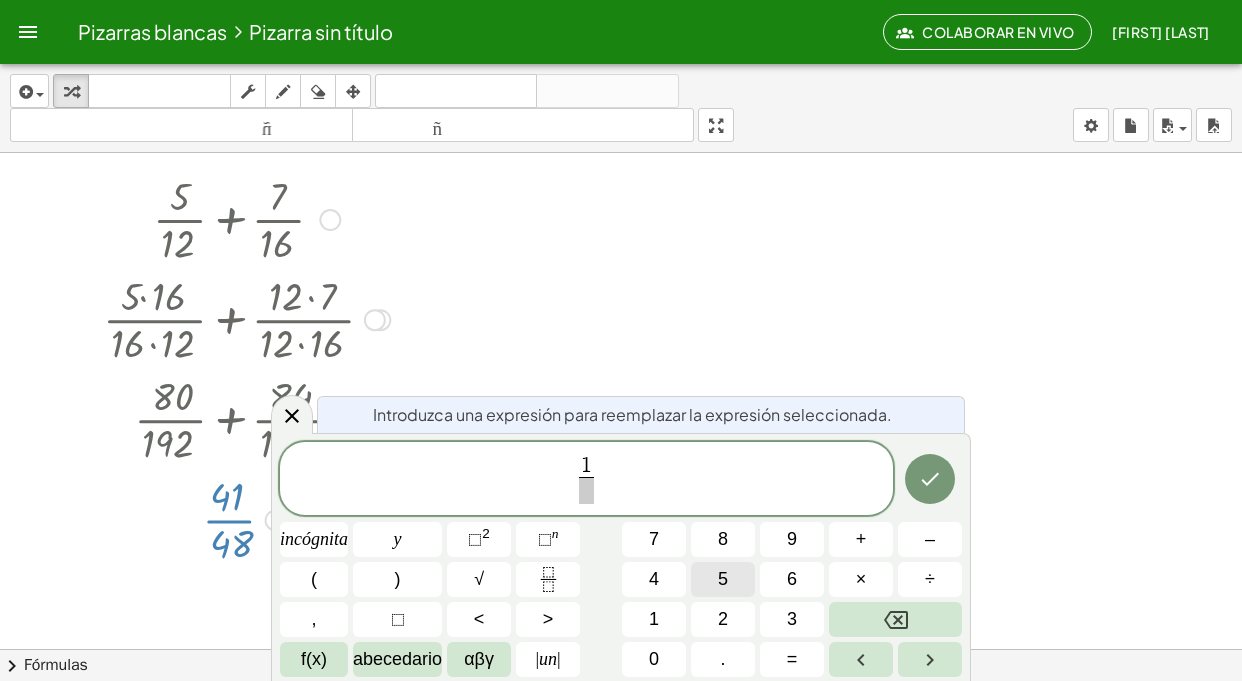 click on "5" at bounding box center (723, 579) 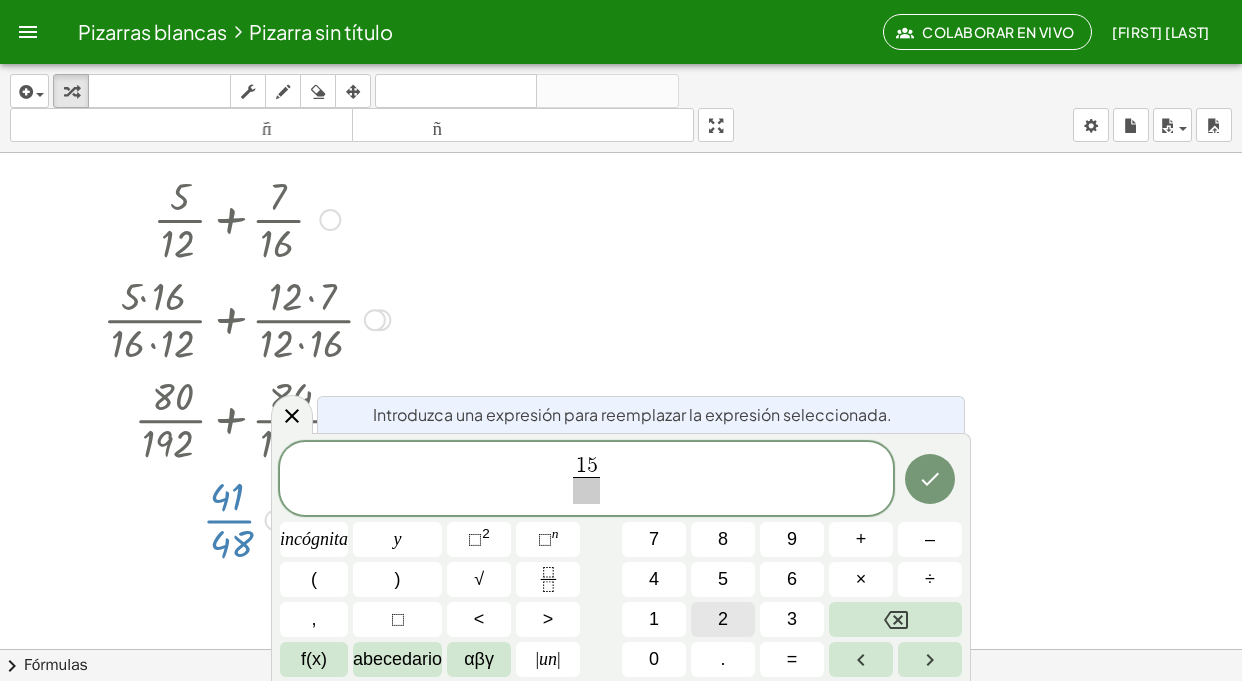 click on "2" at bounding box center (723, 619) 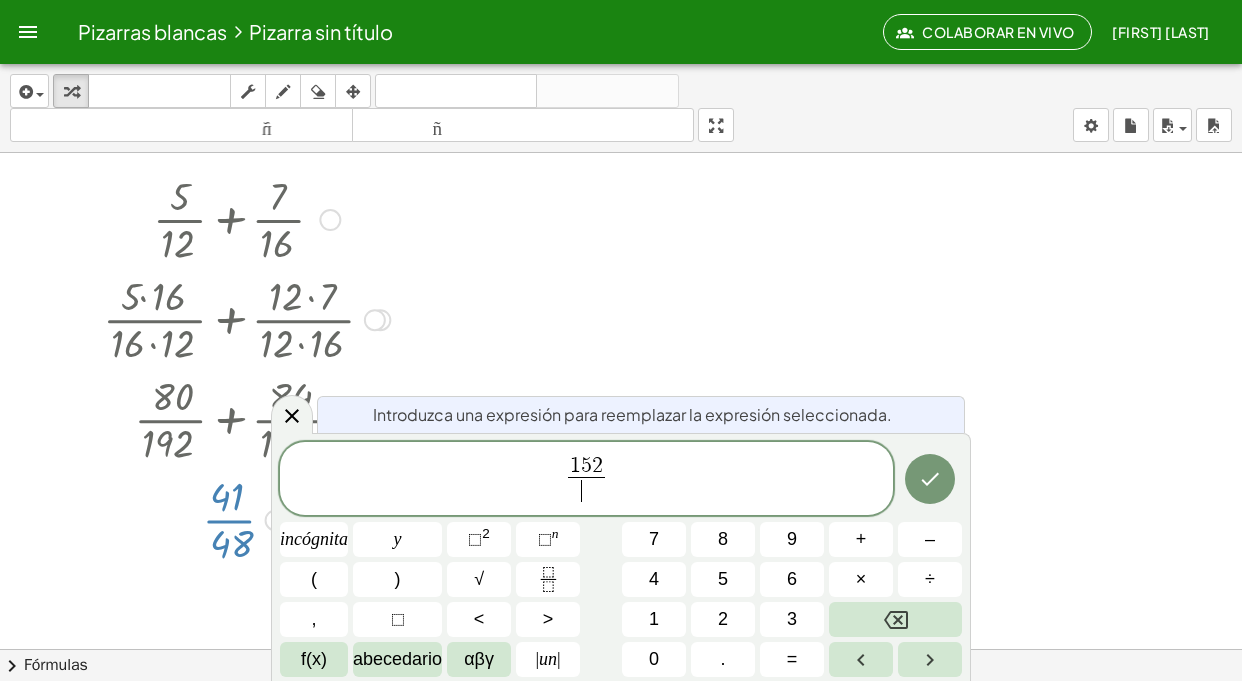 click on "​" at bounding box center (586, 490) 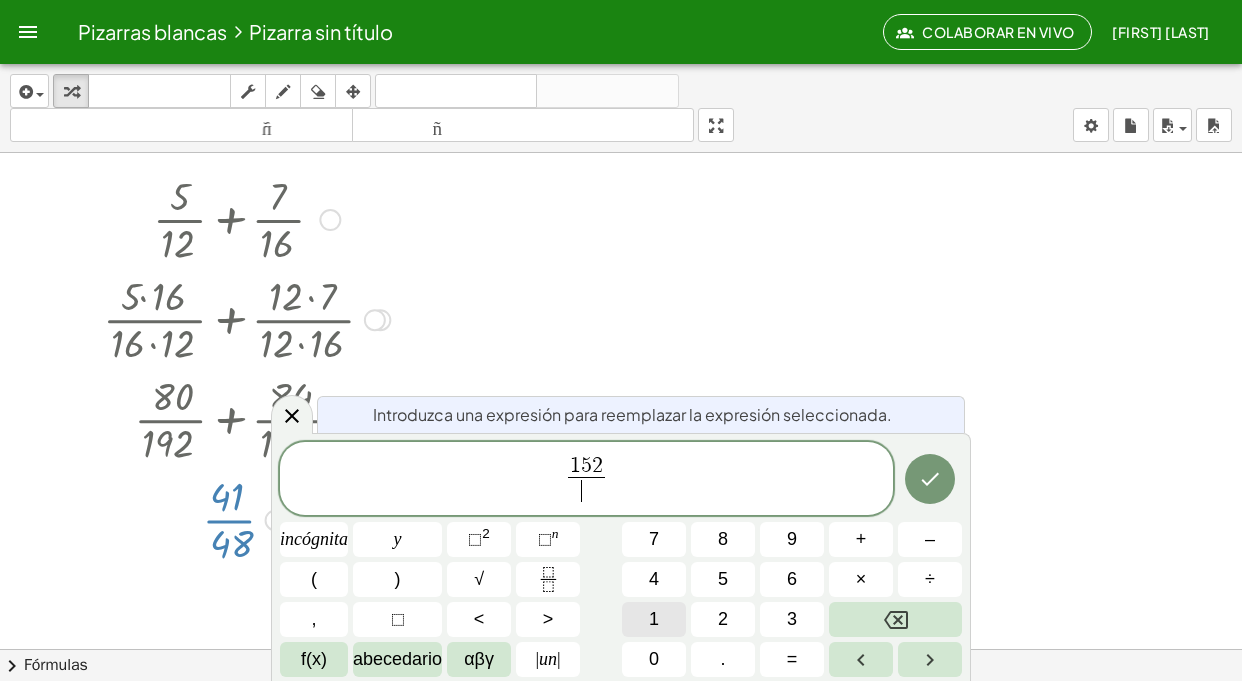 click on "1" at bounding box center (654, 619) 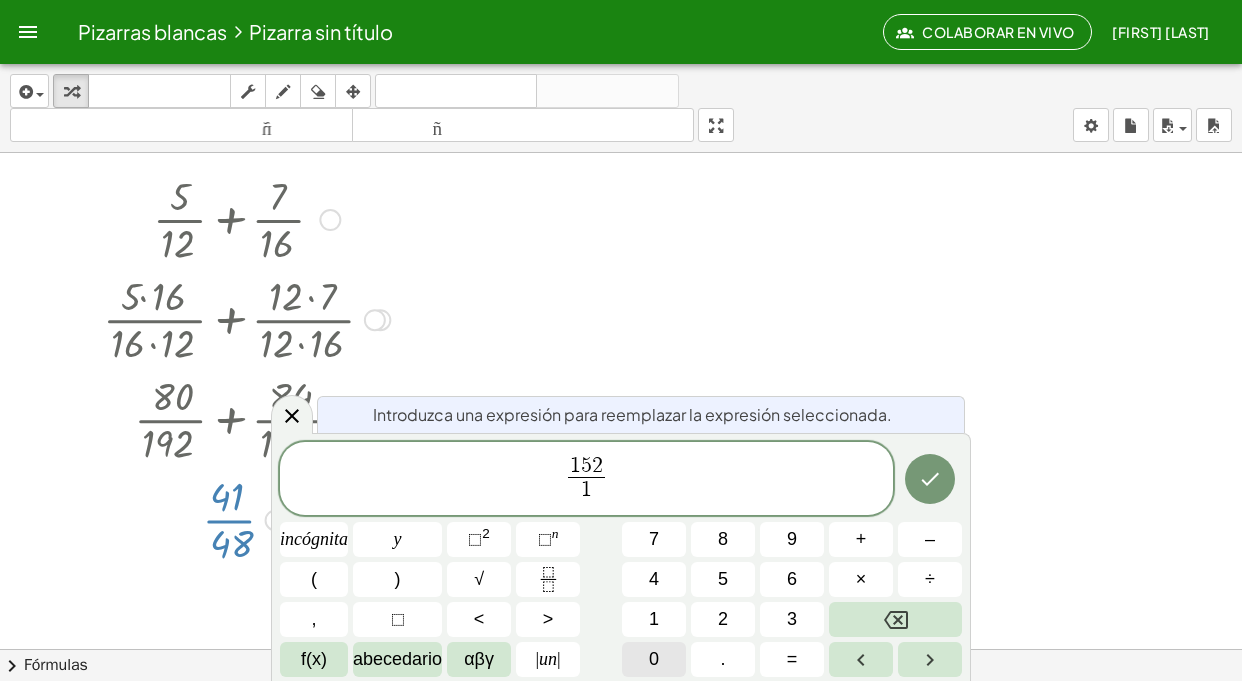 click on "0" at bounding box center (654, 659) 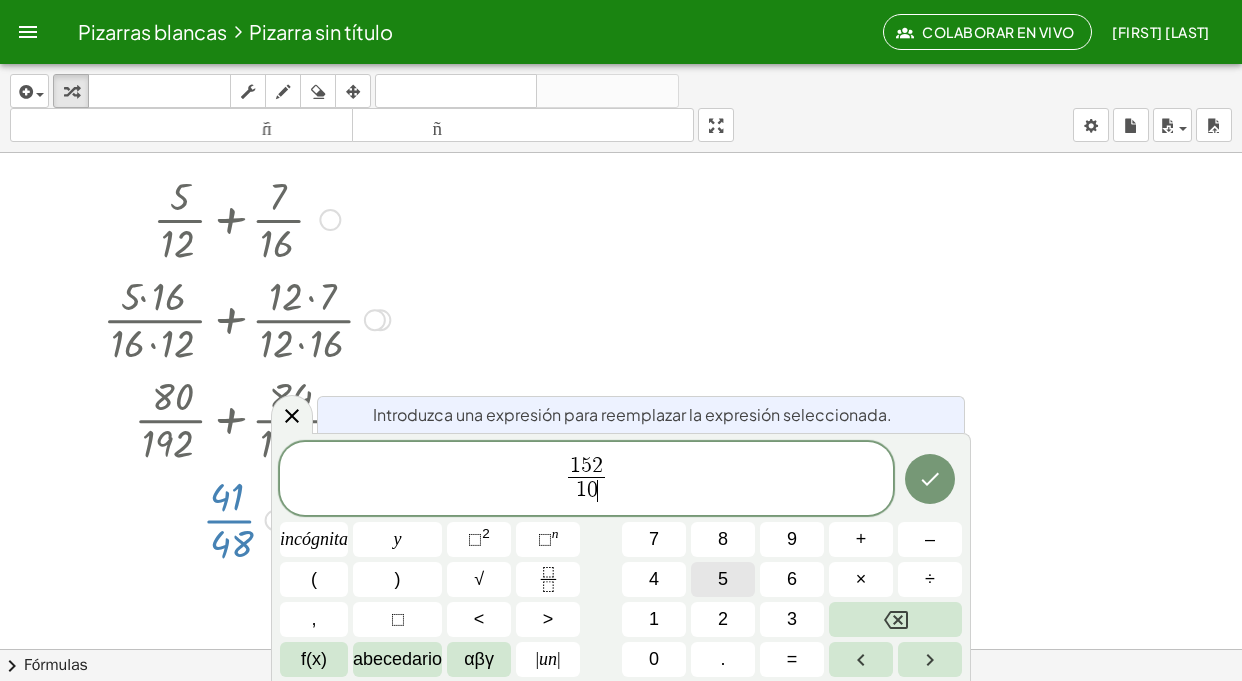 click on "5" at bounding box center (723, 579) 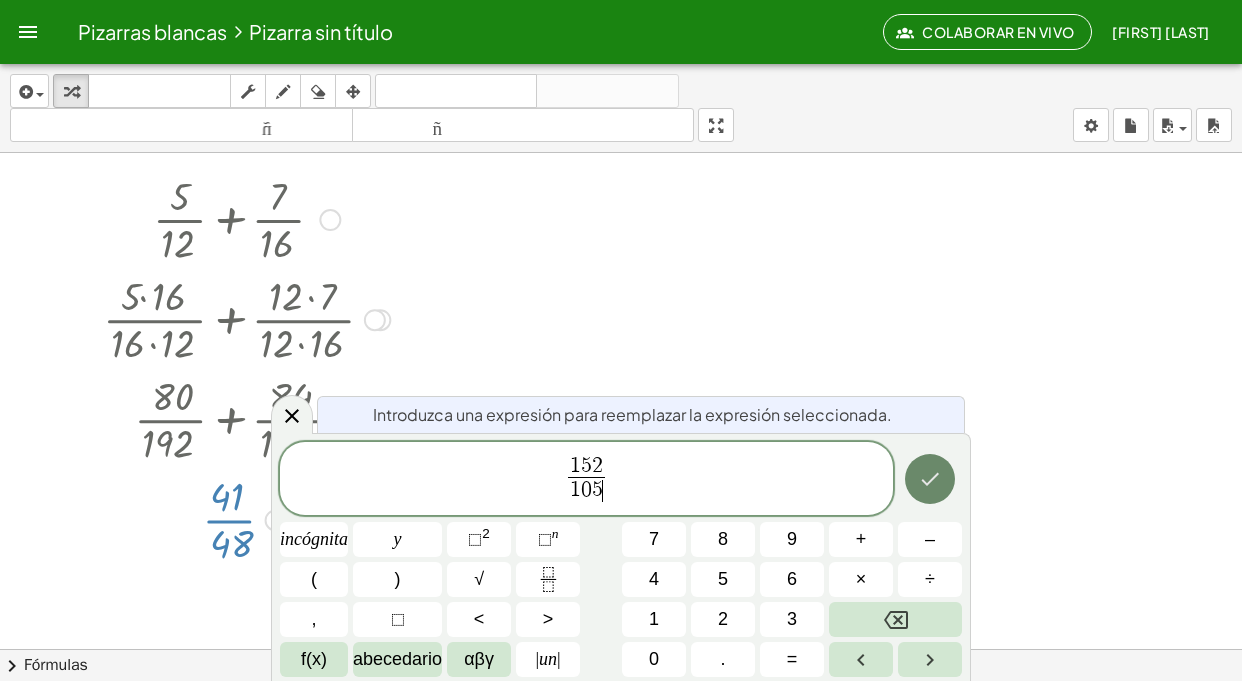 click 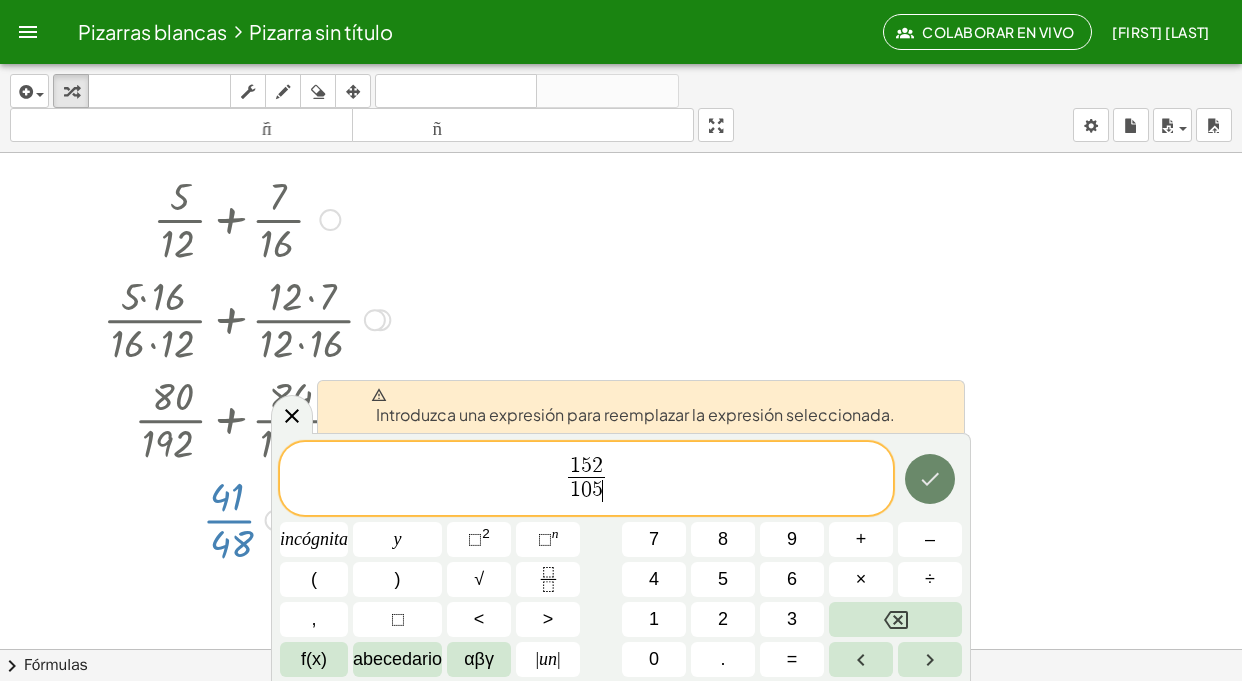 click 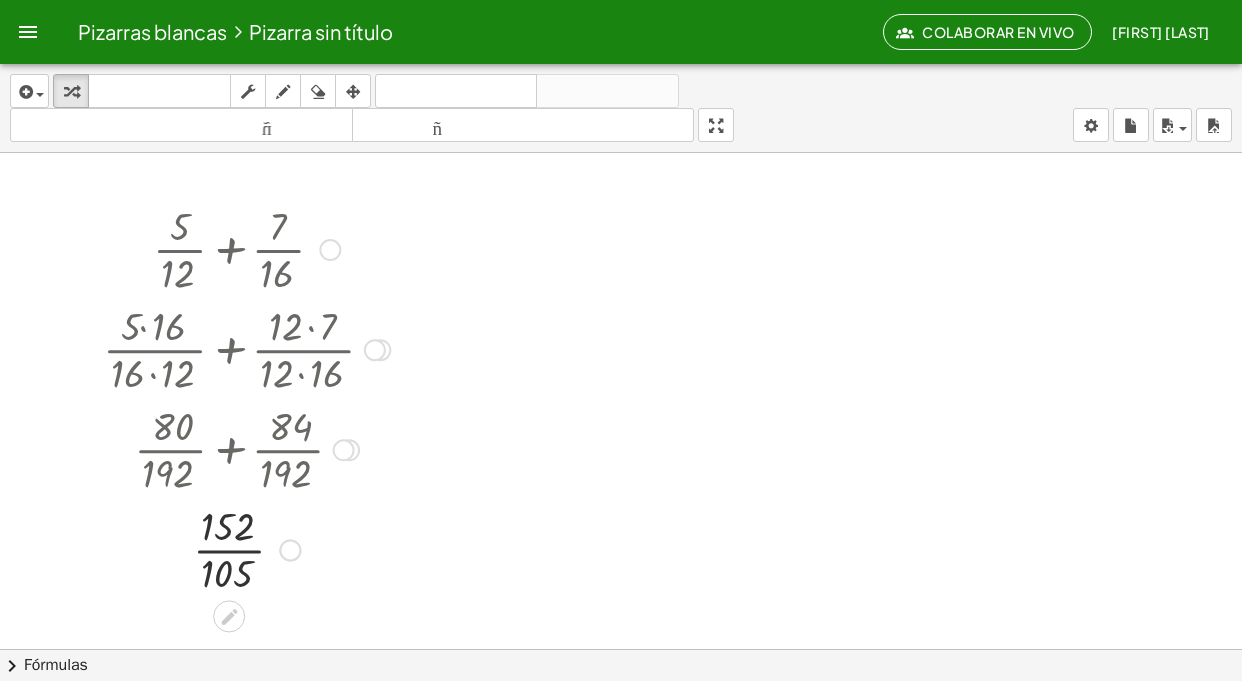 scroll, scrollTop: 0, scrollLeft: 0, axis: both 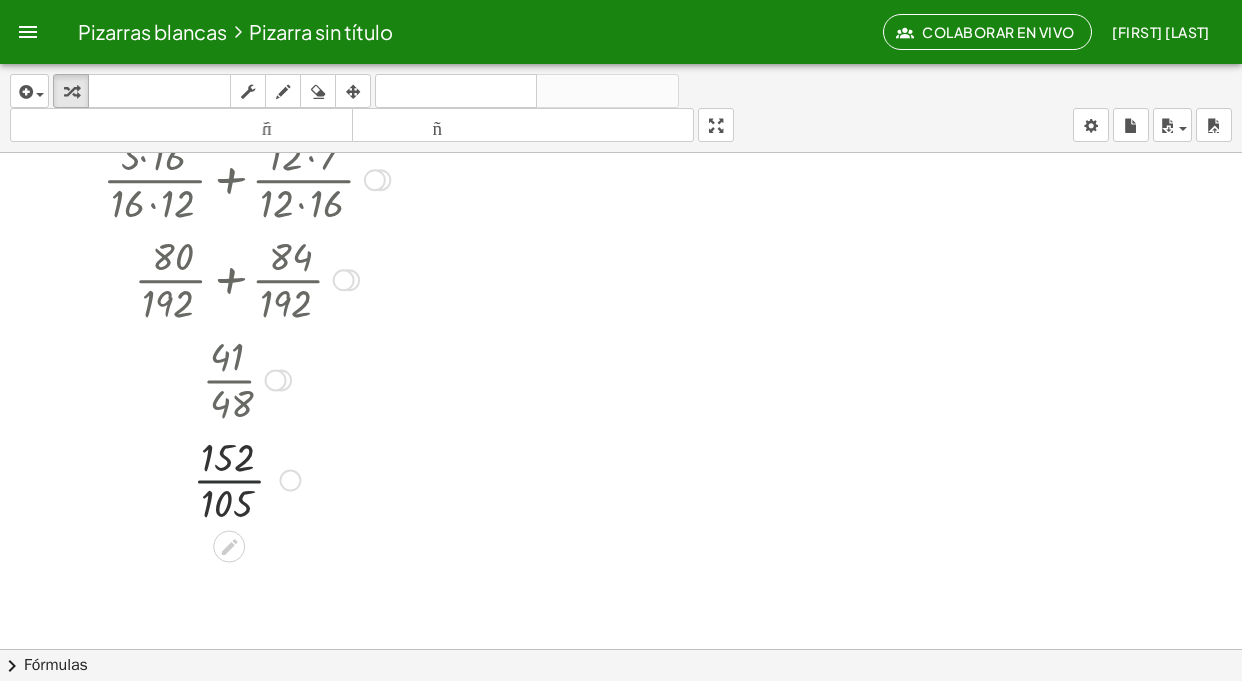click at bounding box center (246, 479) 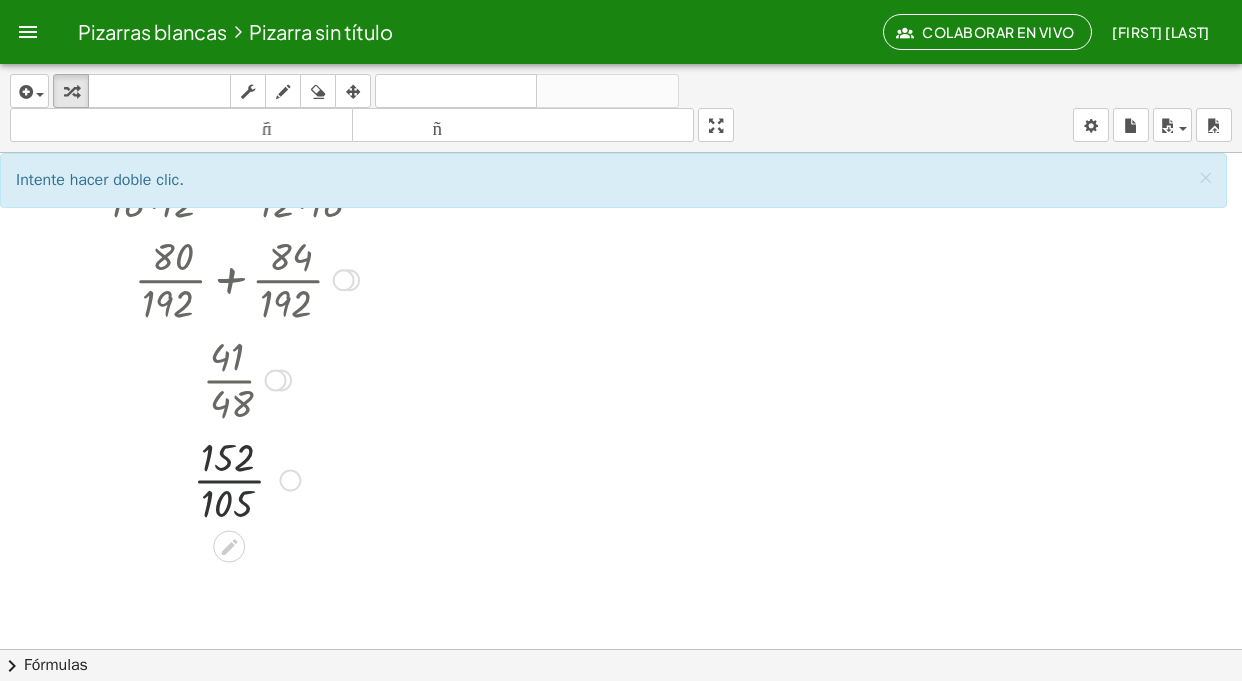 click at bounding box center [246, 479] 